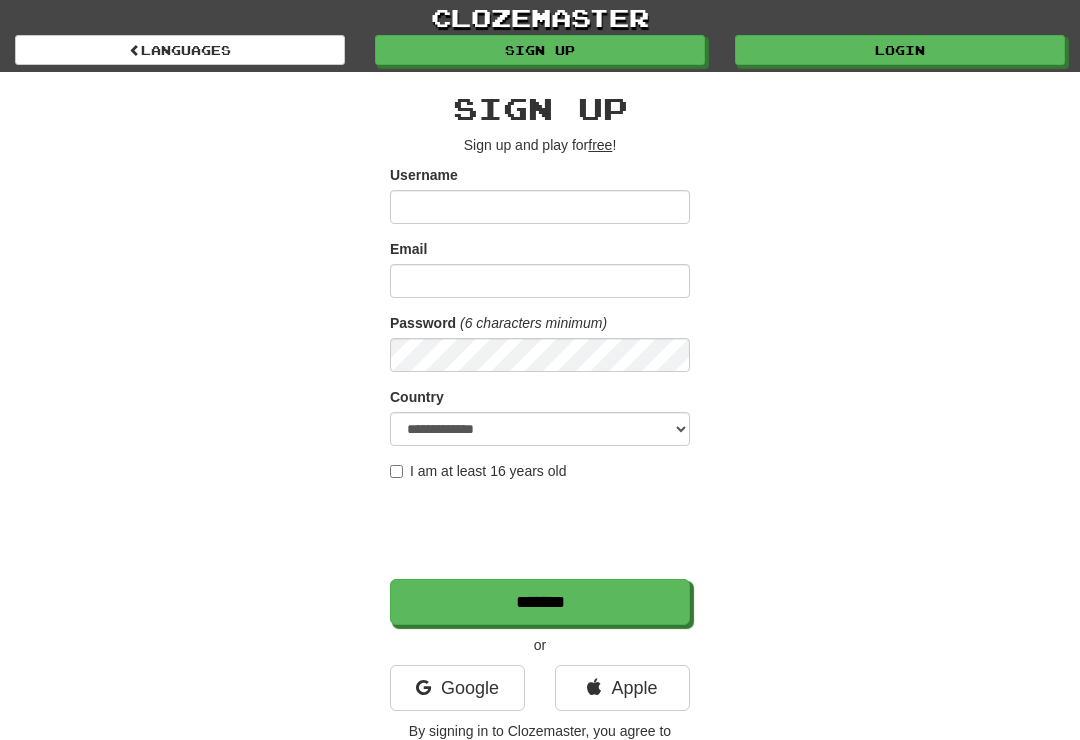 click on "Login" at bounding box center (900, 50) 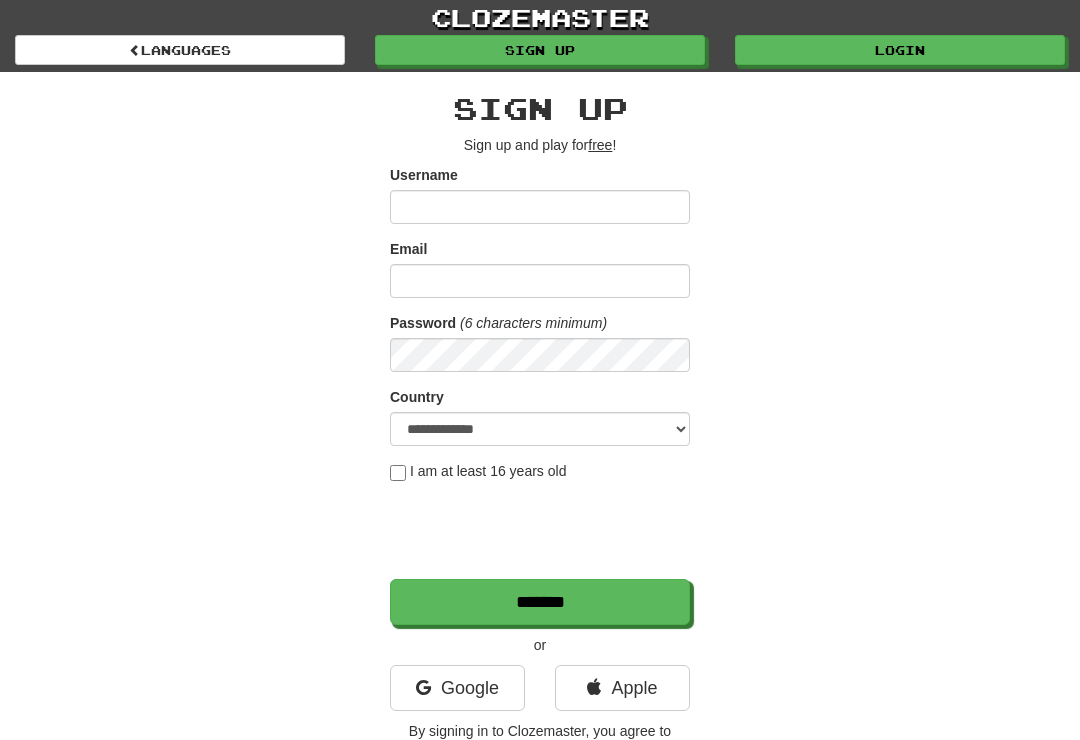scroll, scrollTop: 0, scrollLeft: 0, axis: both 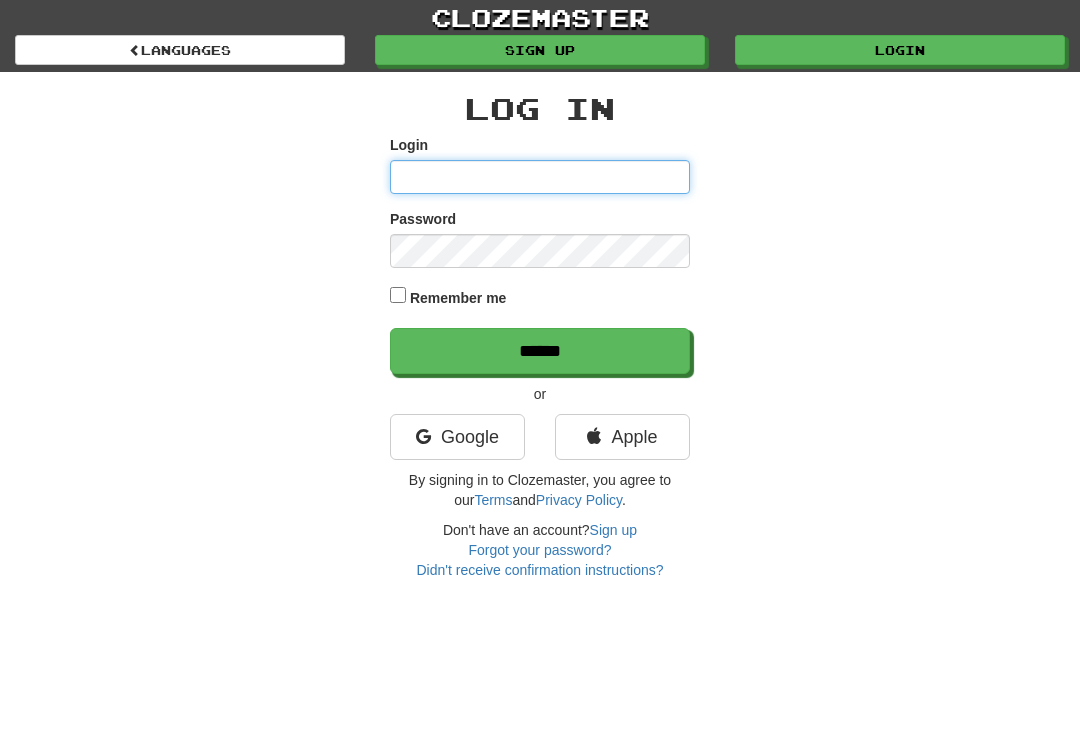 type on "**********" 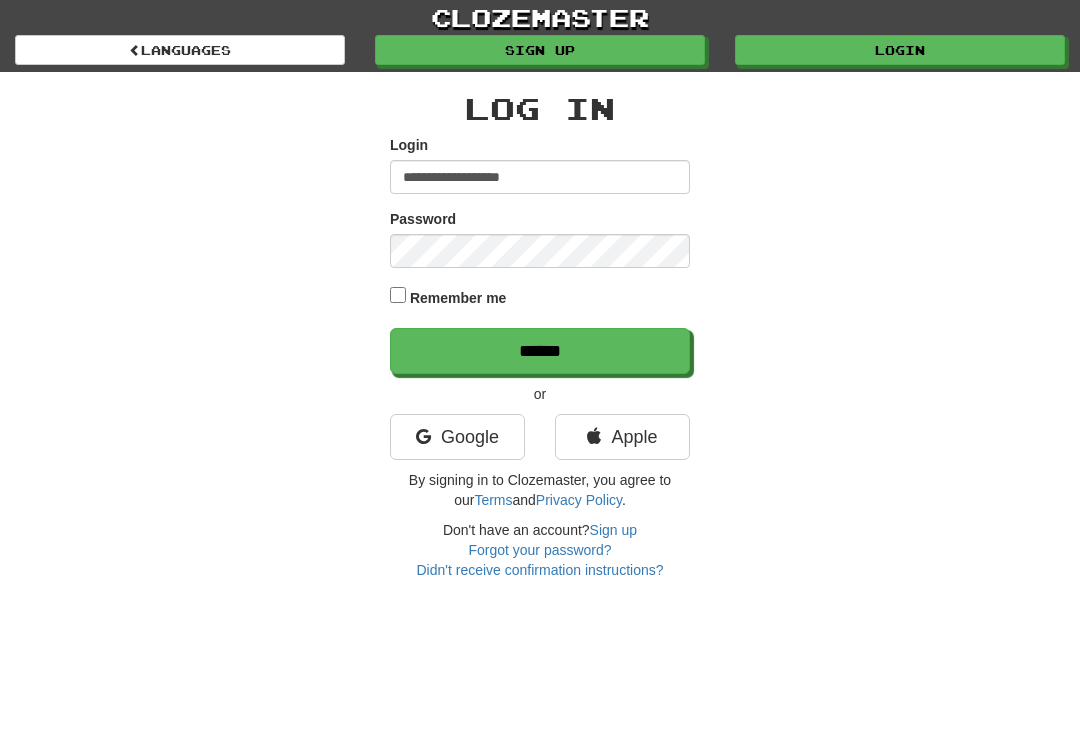 click on "******" at bounding box center [540, 351] 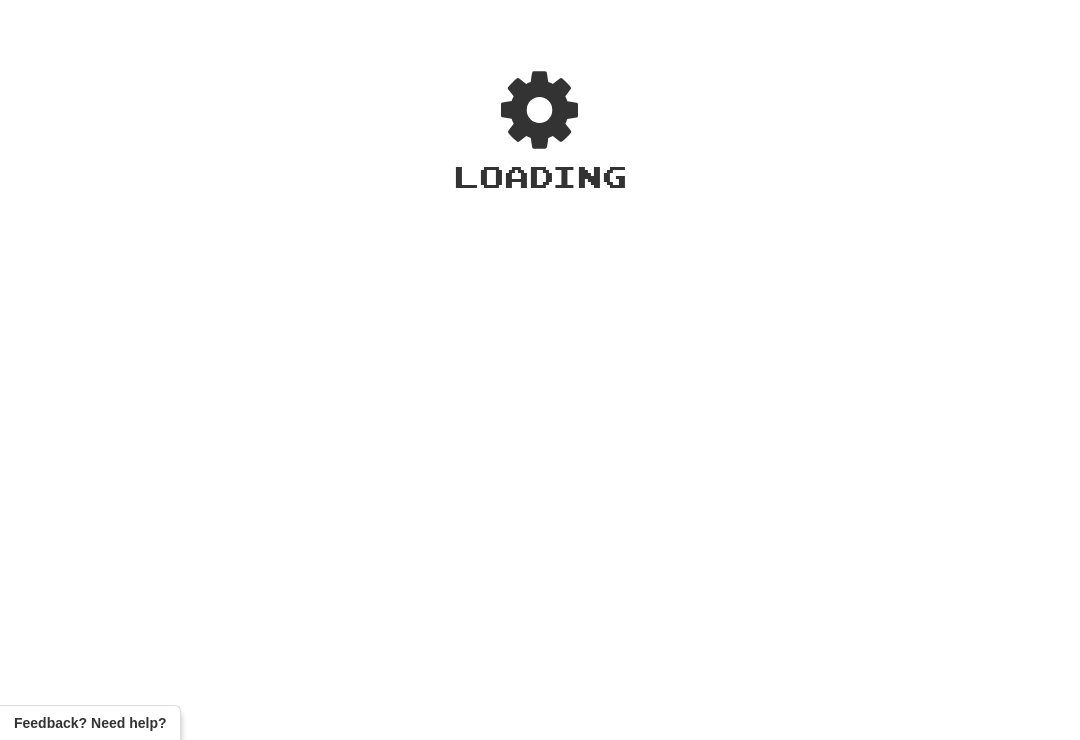 scroll, scrollTop: 0, scrollLeft: 0, axis: both 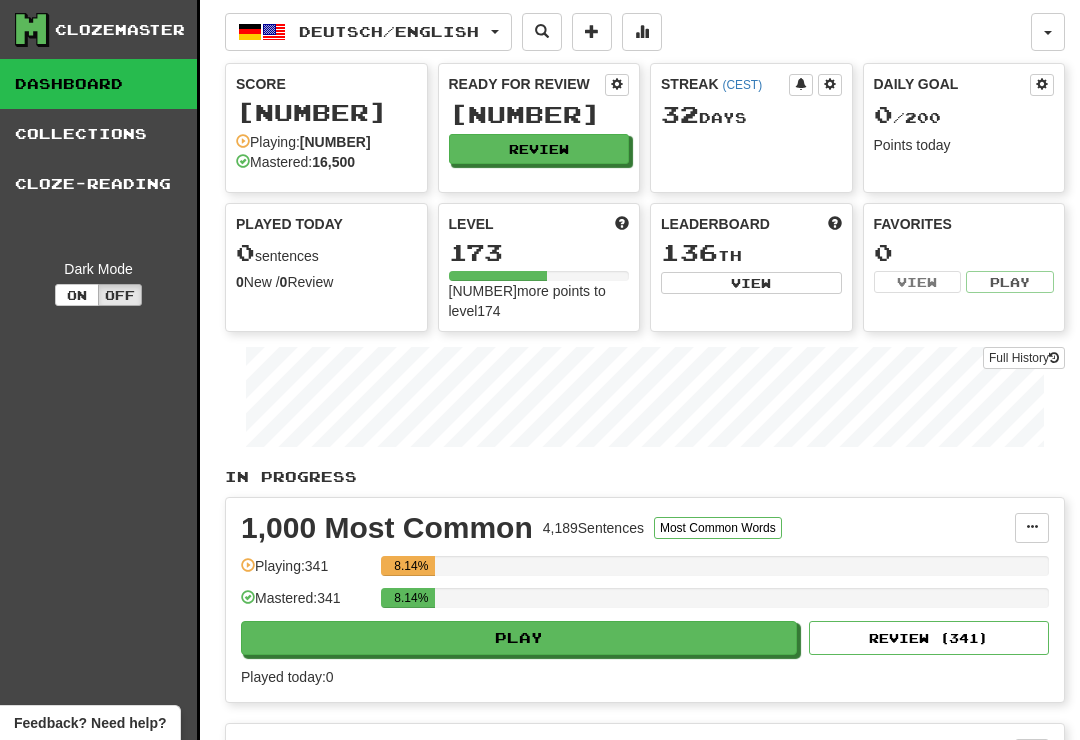 click on "Review" at bounding box center [539, 149] 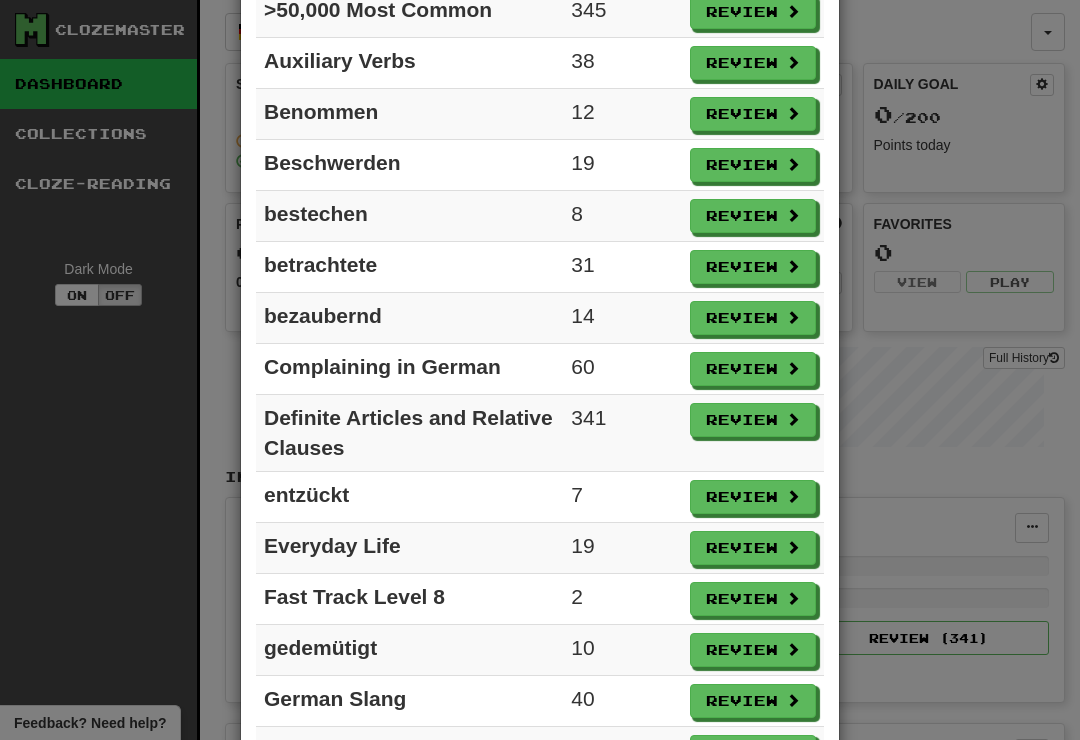 scroll, scrollTop: 705, scrollLeft: 0, axis: vertical 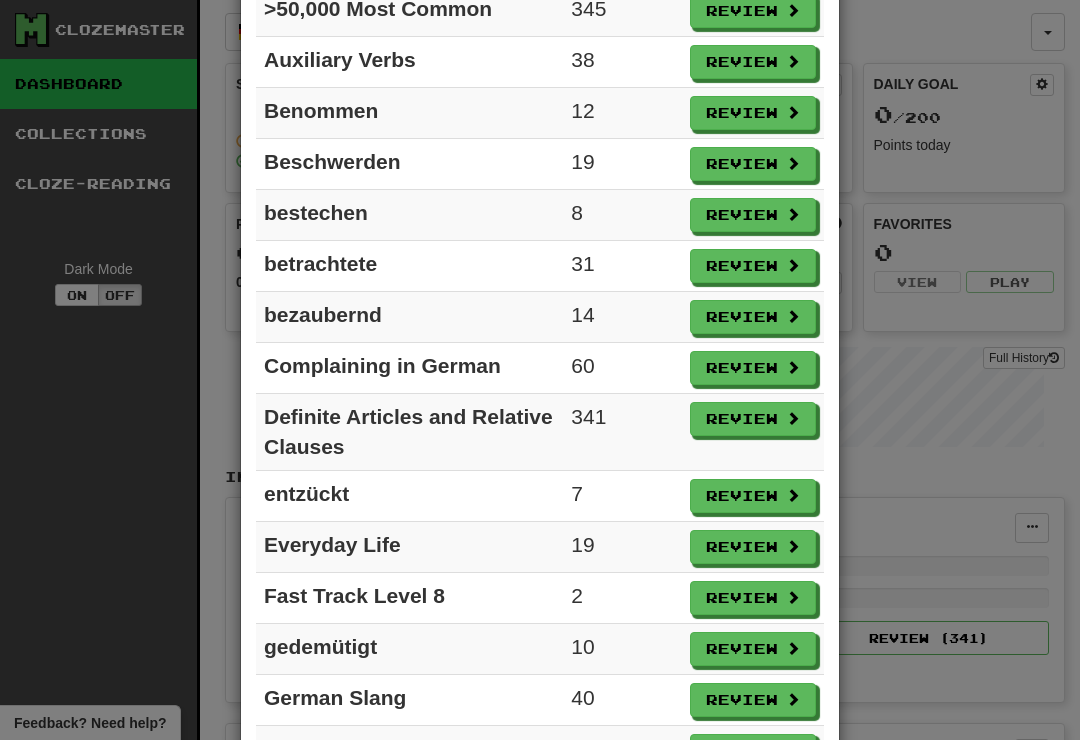 click on "Review" at bounding box center [753, 598] 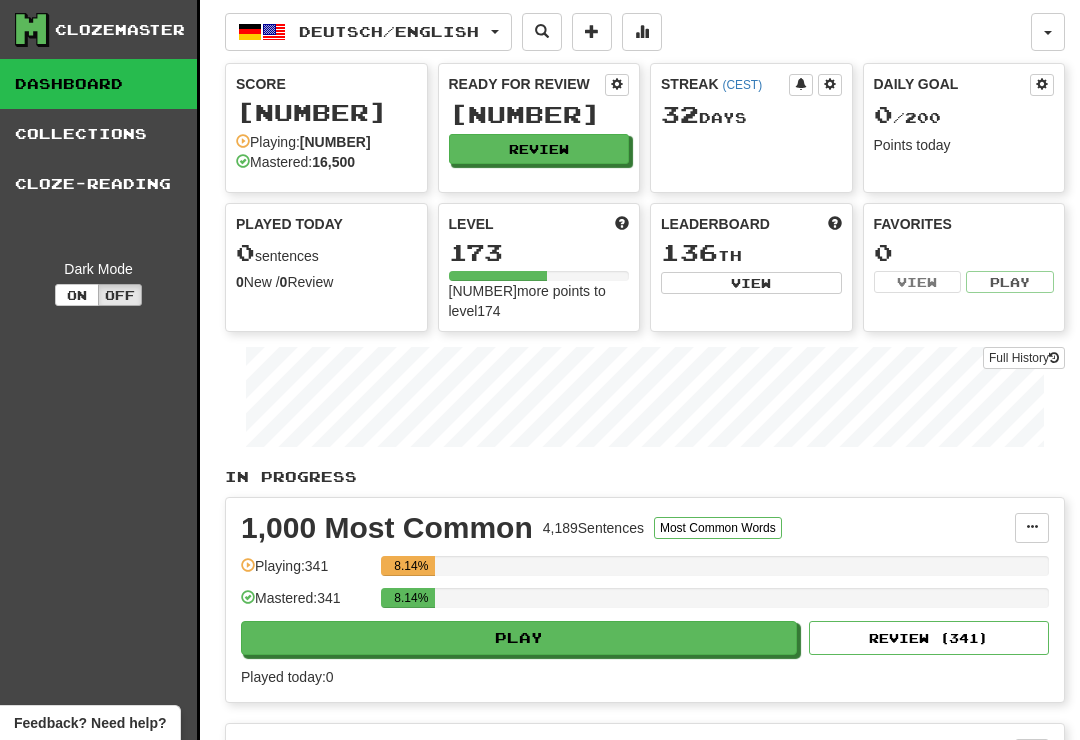 select on "**" 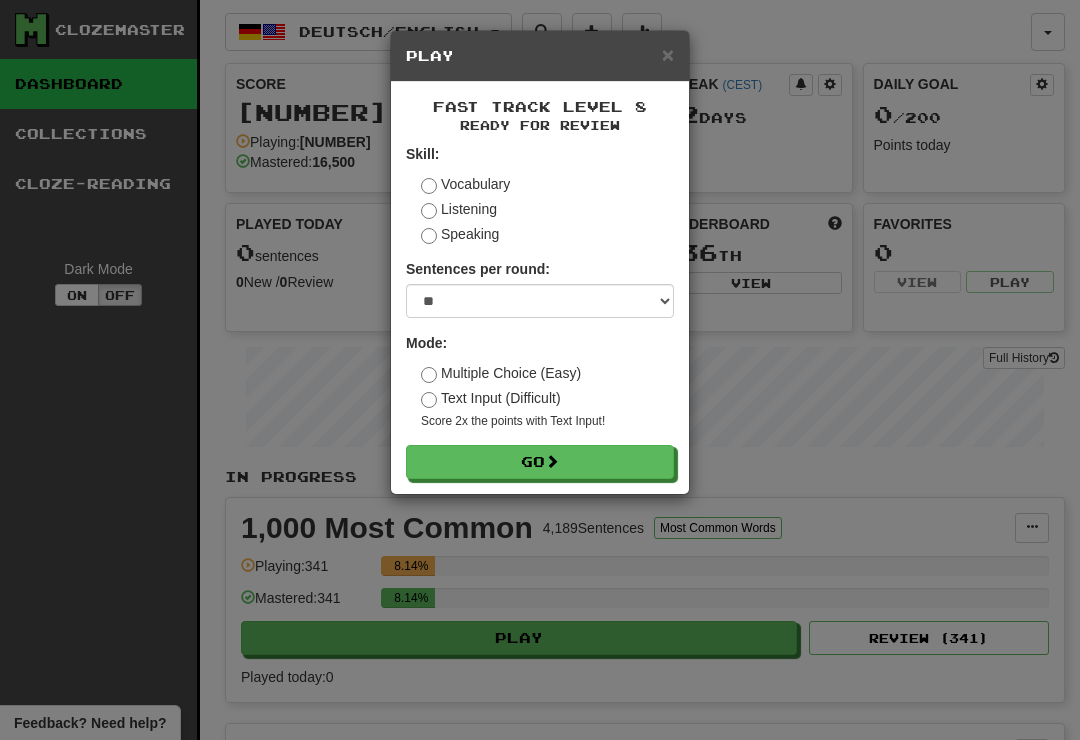 click on "Go" at bounding box center (540, 462) 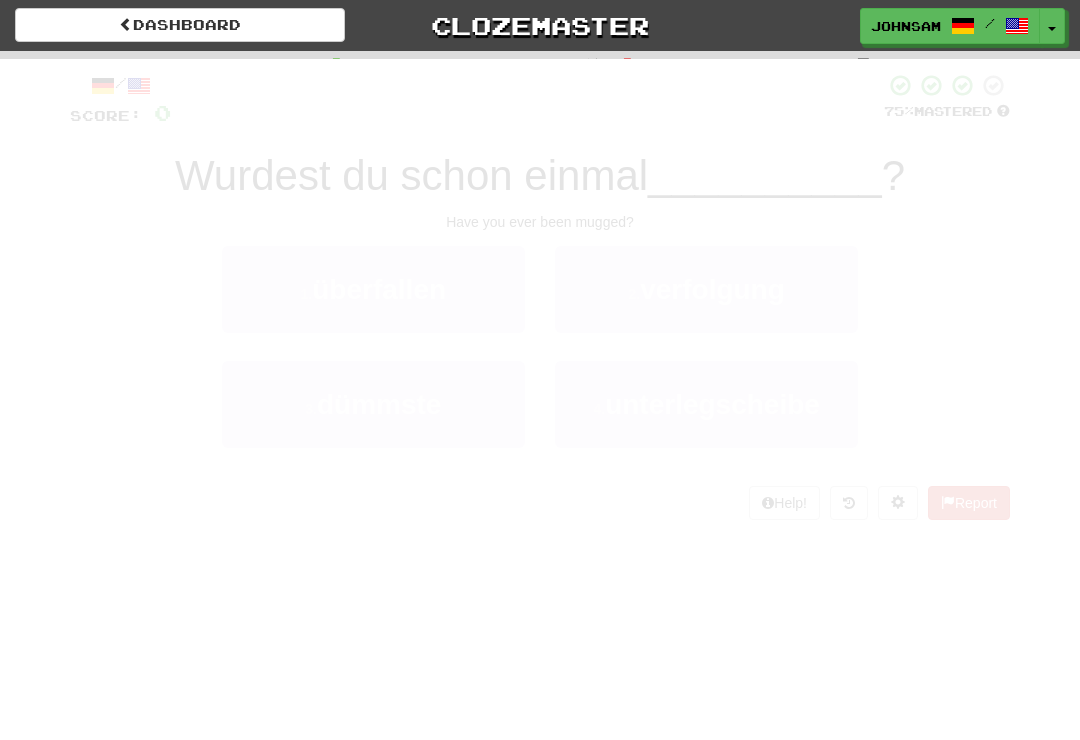 scroll, scrollTop: 0, scrollLeft: 0, axis: both 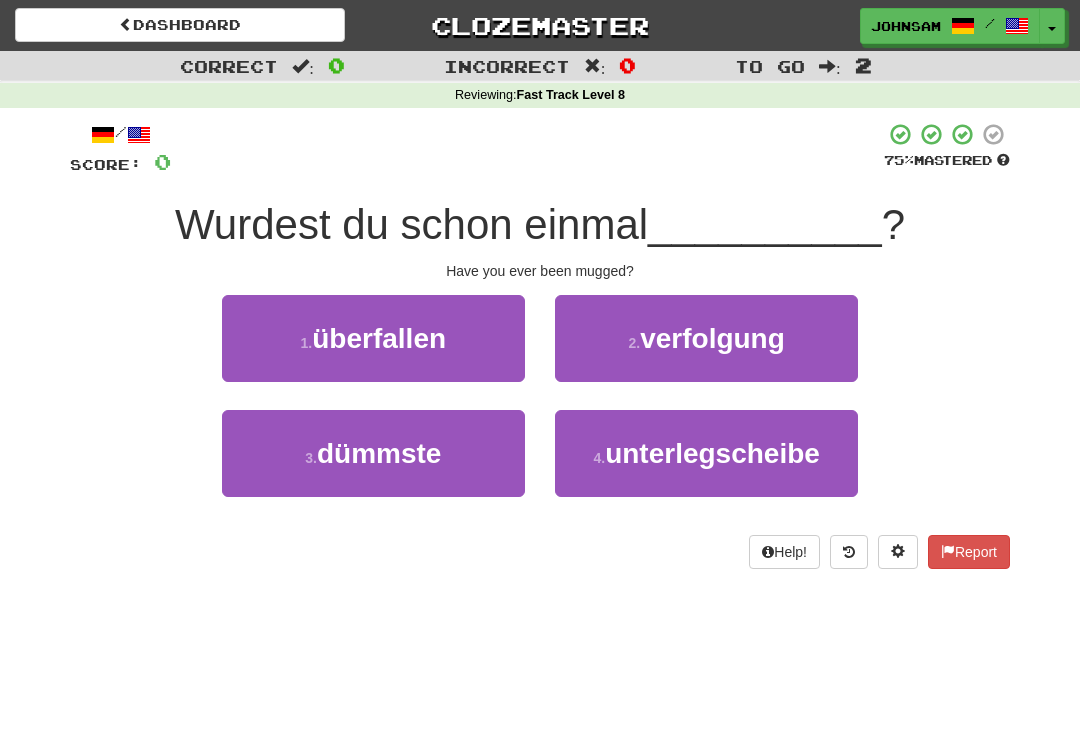 click on "überfallen" at bounding box center [379, 338] 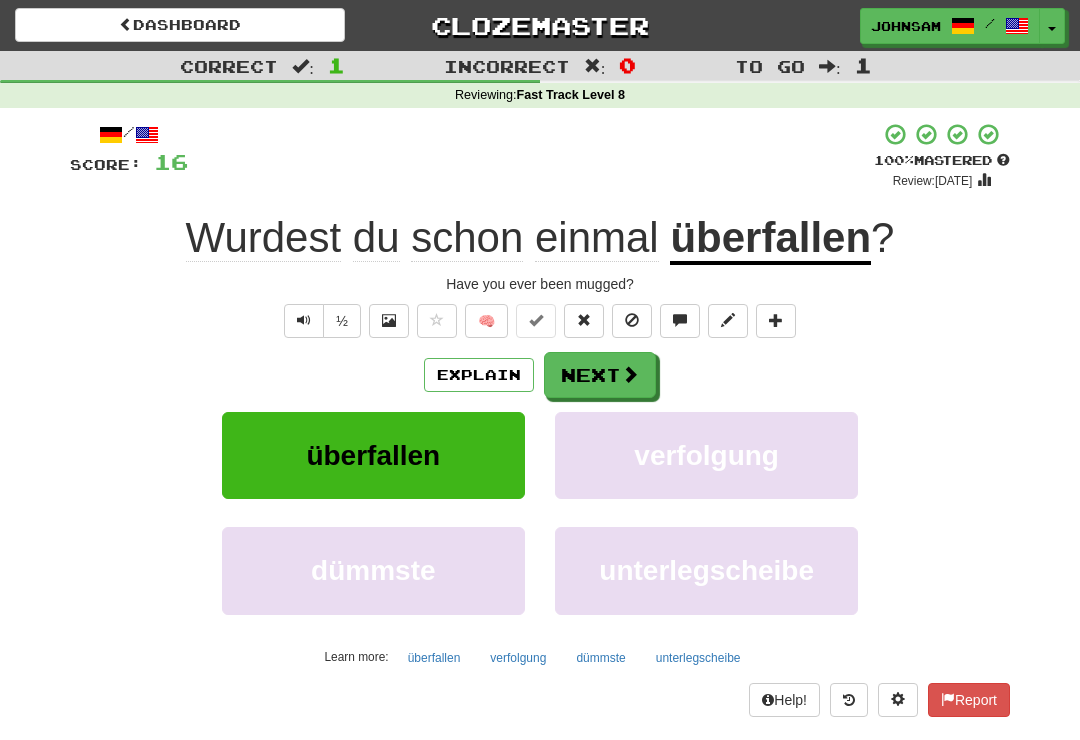 click on "Next" at bounding box center (600, 375) 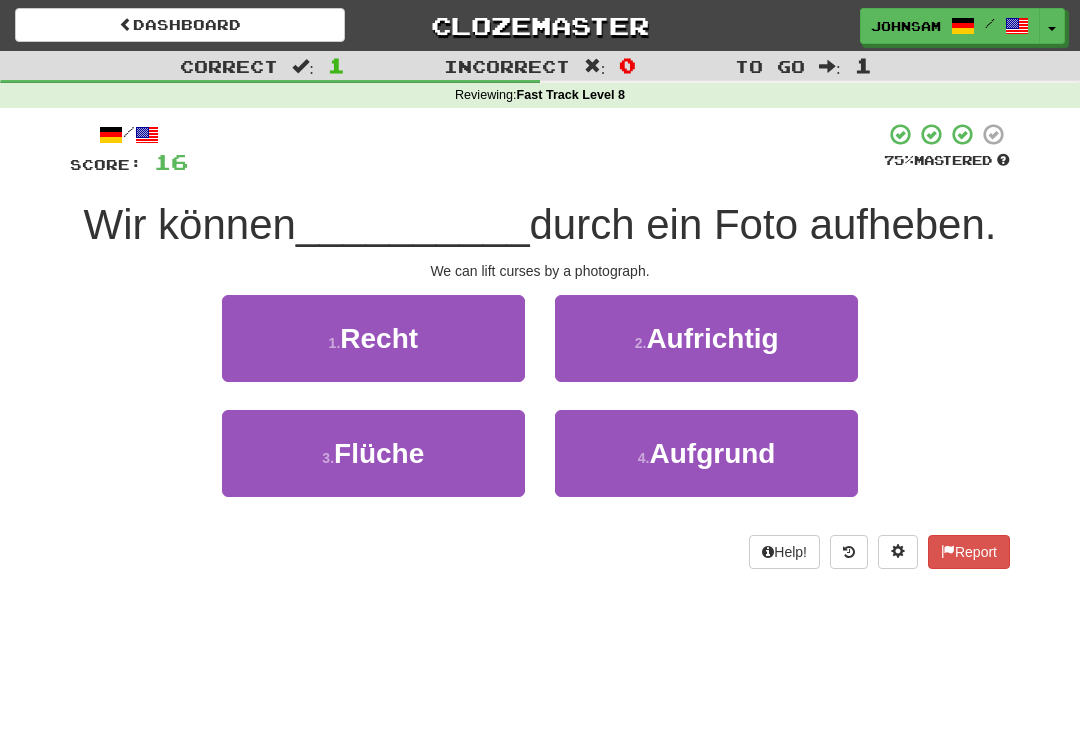 click on "3 .  Flüche" at bounding box center (373, 453) 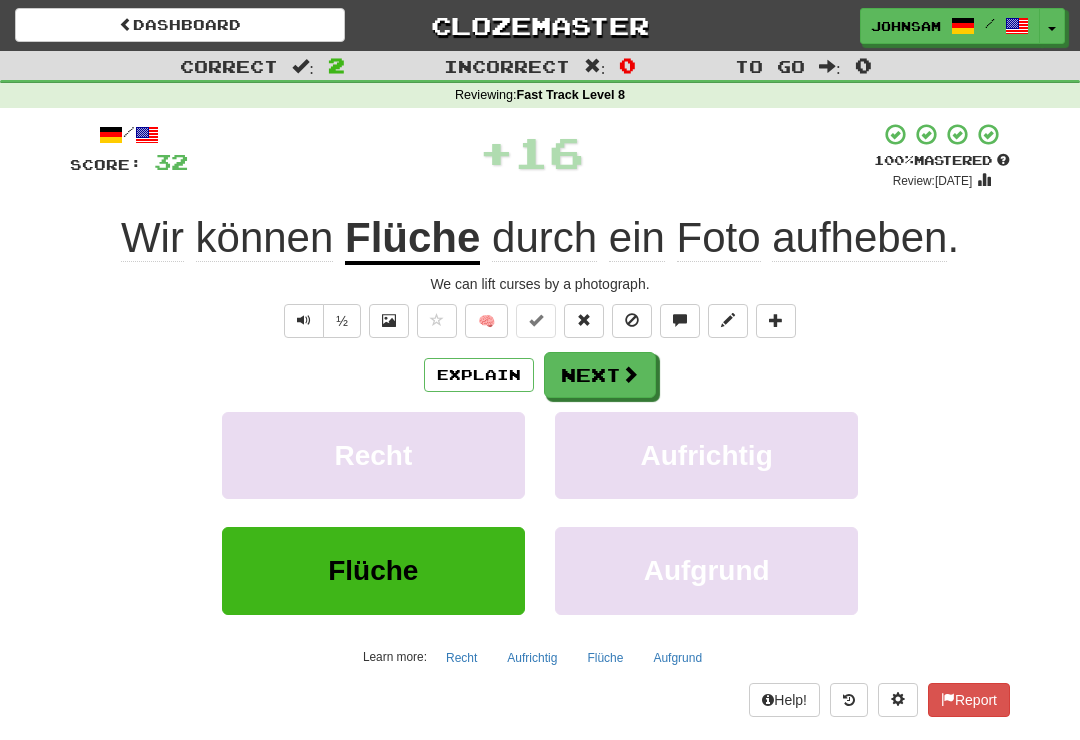 click on "Next" at bounding box center [600, 375] 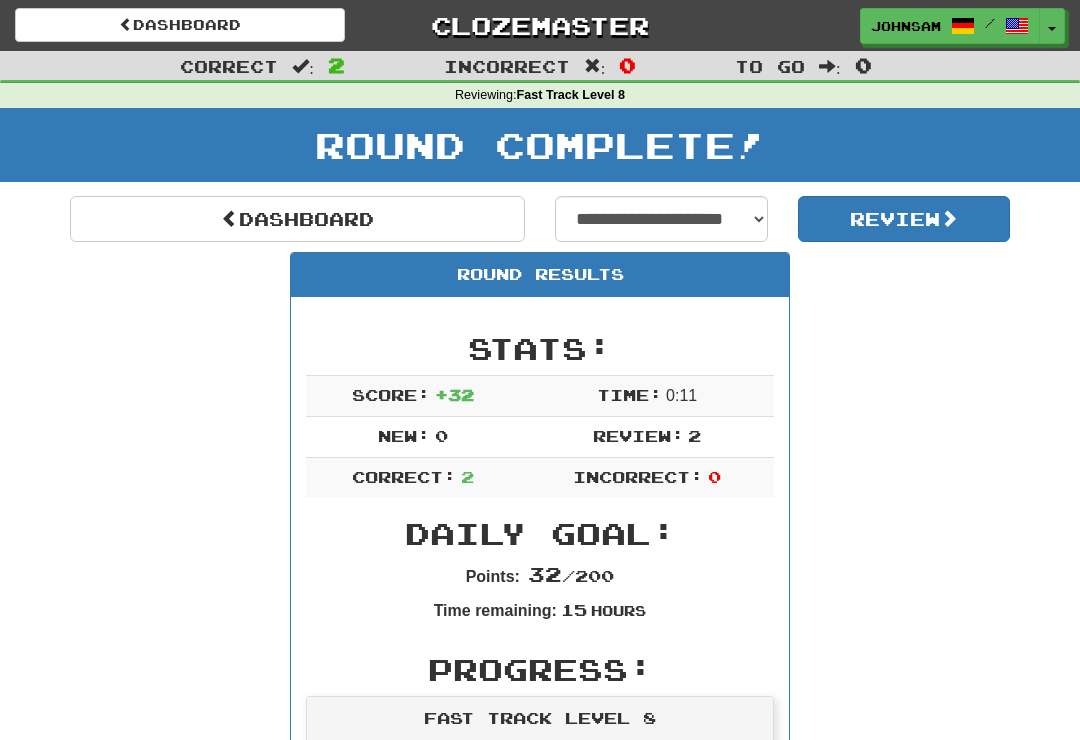click on "Dashboard" at bounding box center [297, 219] 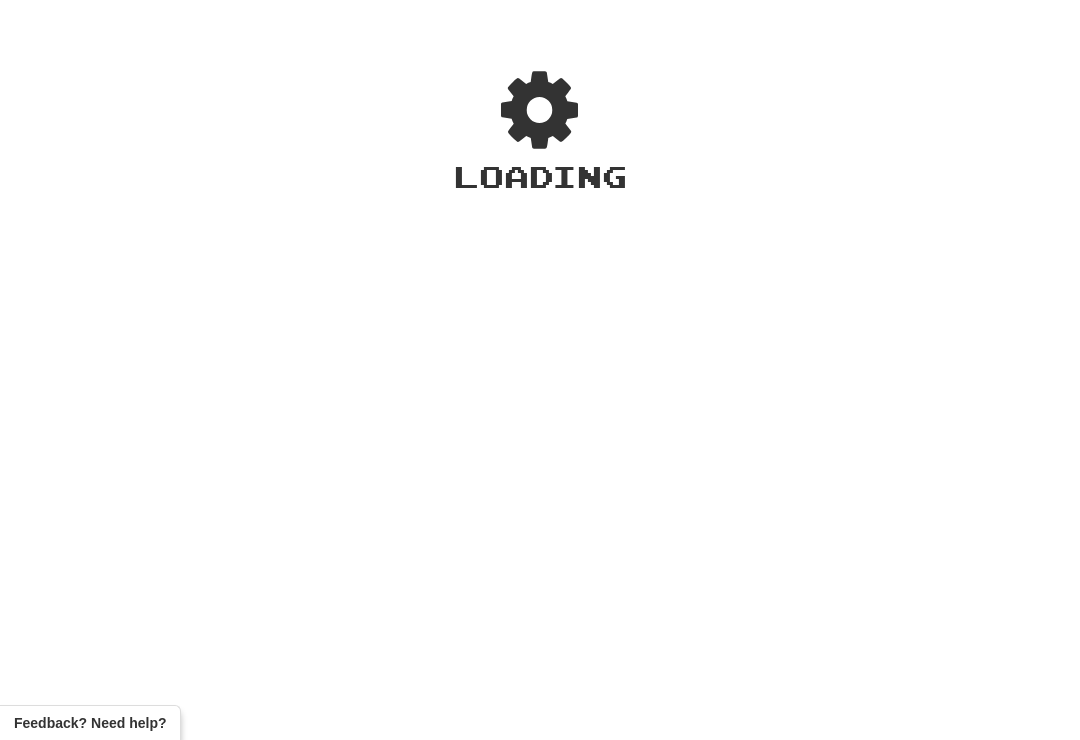 scroll, scrollTop: 0, scrollLeft: 0, axis: both 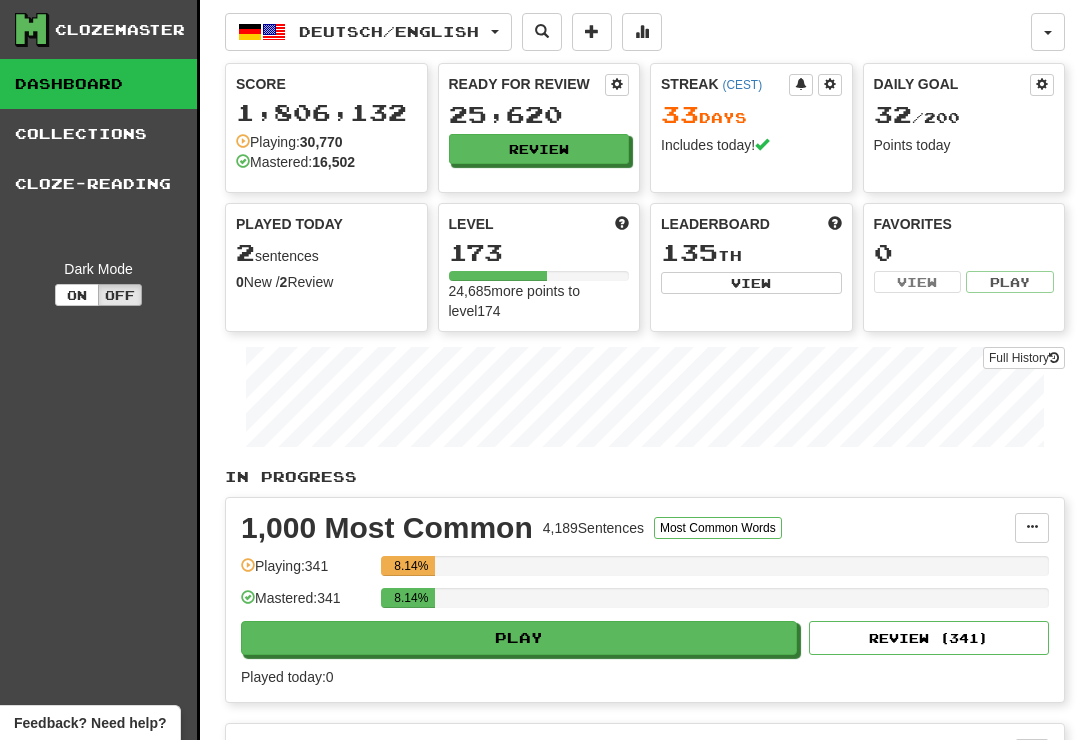 click on "Review" at bounding box center (539, 149) 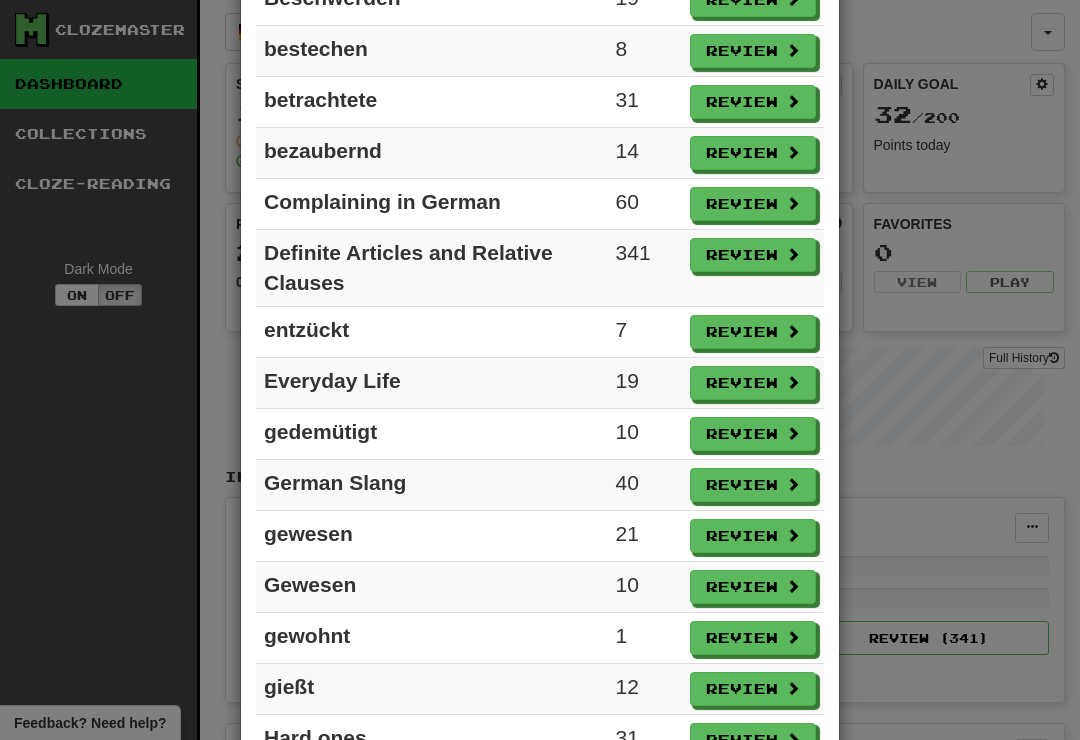 scroll, scrollTop: 901, scrollLeft: 0, axis: vertical 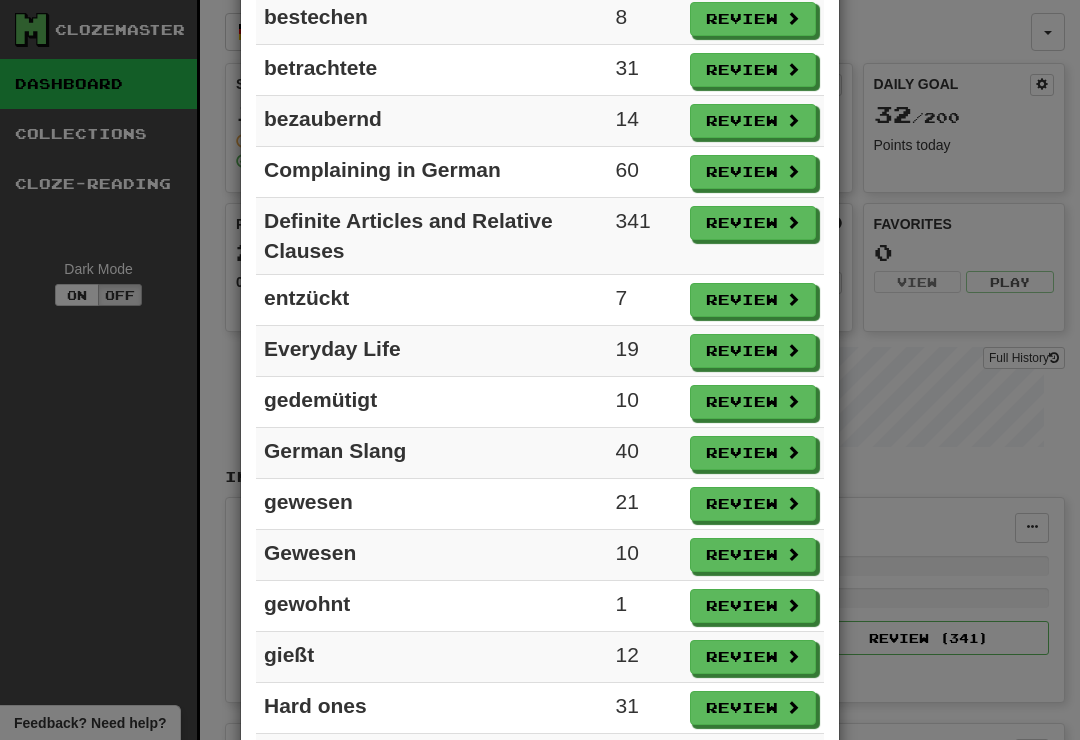 click on "Review" at bounding box center [753, 351] 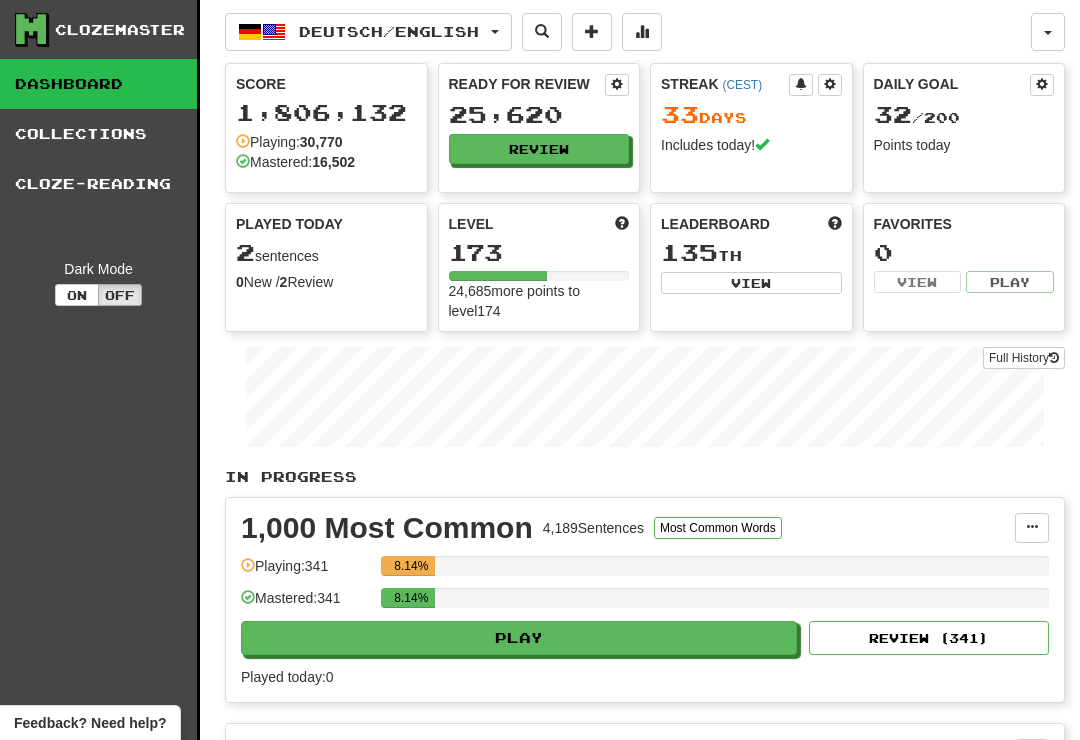 select on "**" 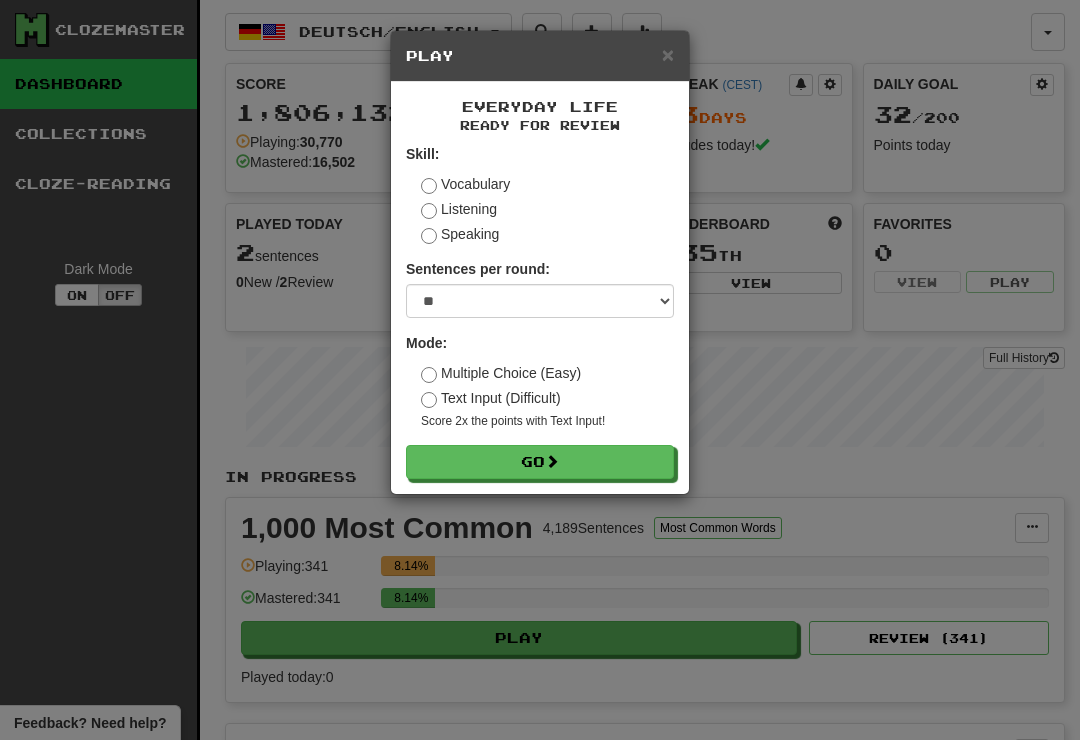 click on "Go" at bounding box center (540, 462) 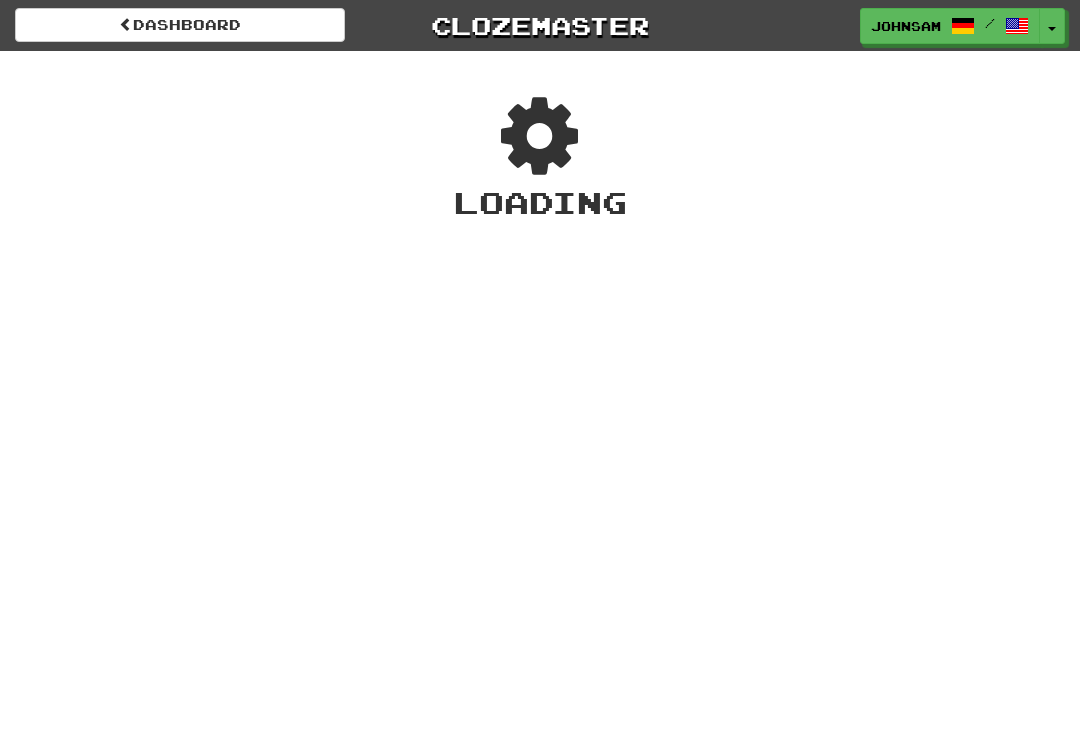 scroll, scrollTop: 0, scrollLeft: 0, axis: both 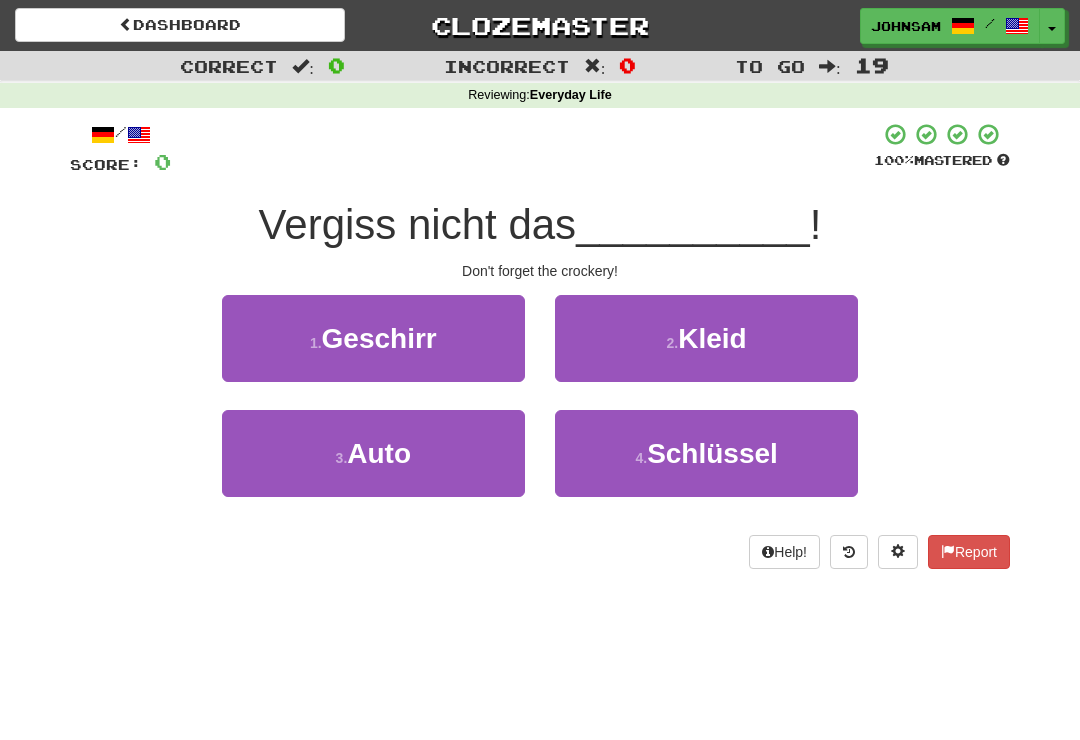 click on "1 .  Geschirr" at bounding box center (373, 338) 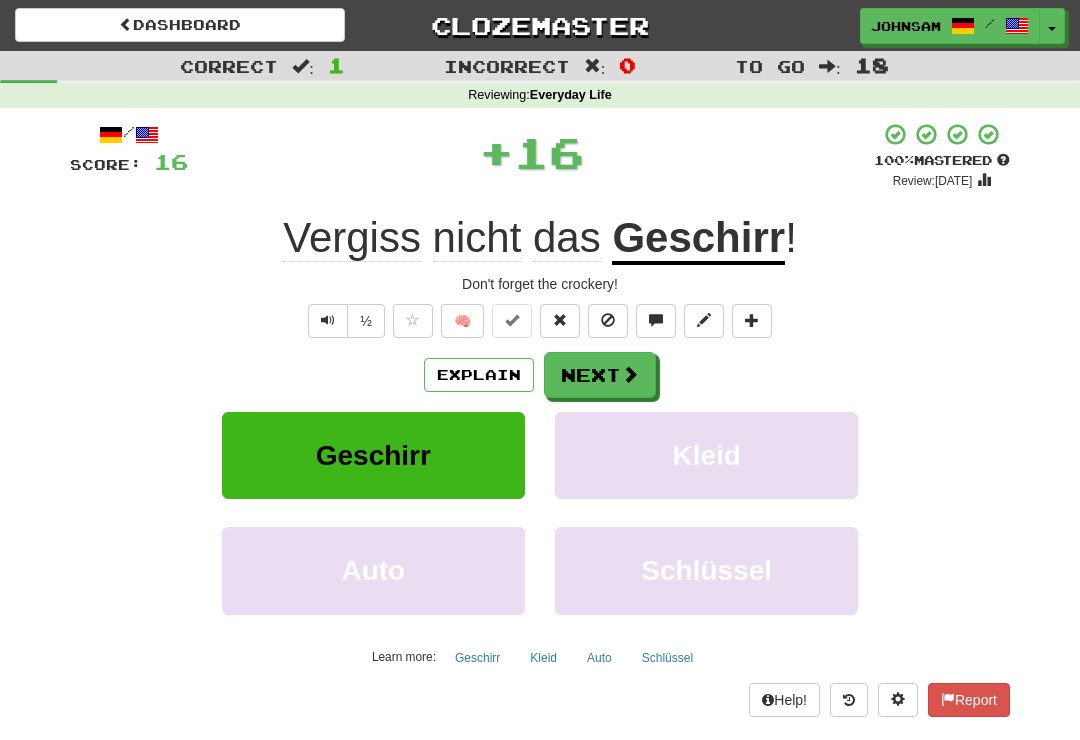 click on "Next" at bounding box center [600, 375] 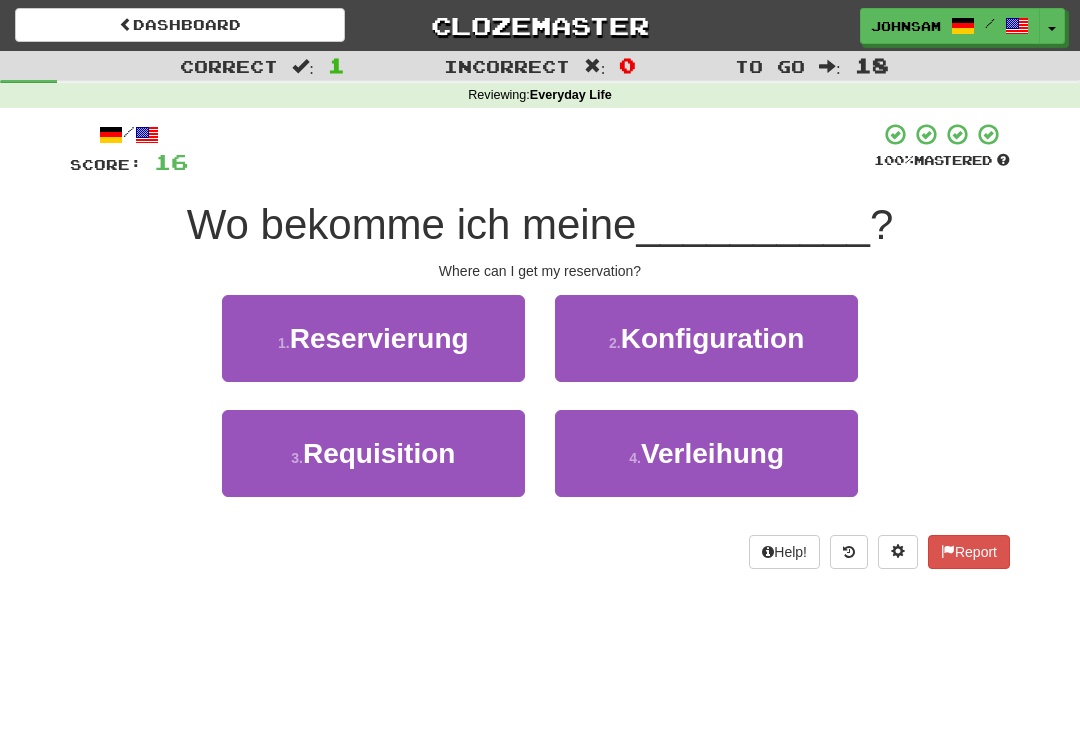 click on "1 .  Reservierung" at bounding box center [373, 338] 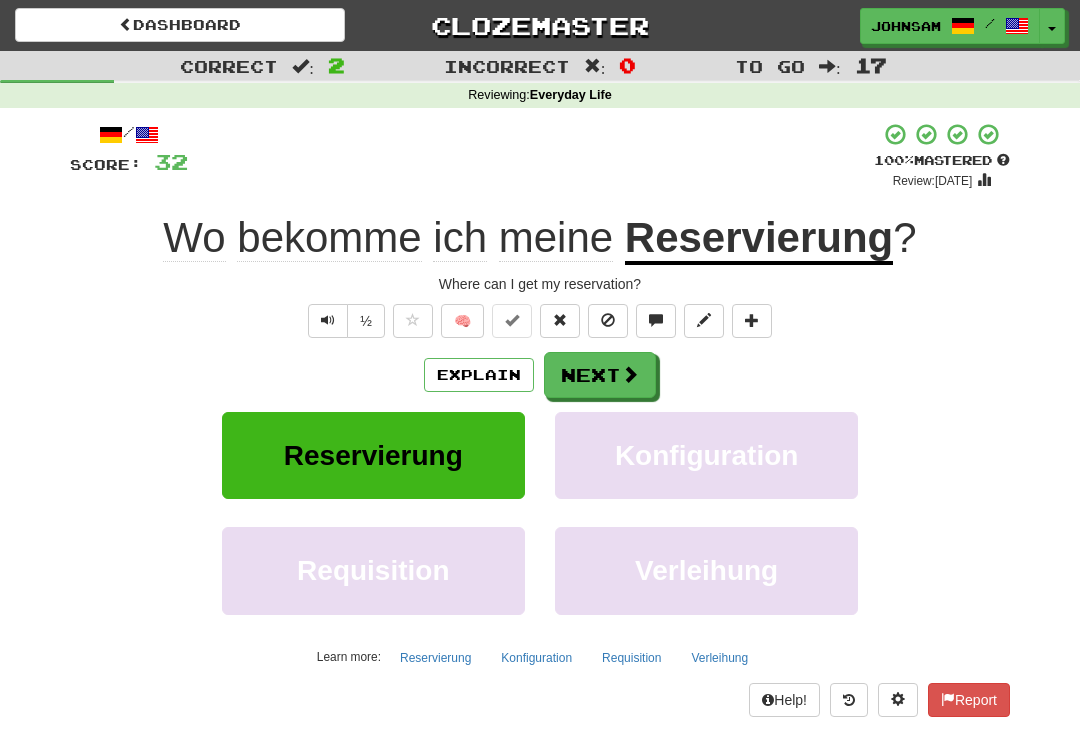 click on "Next" at bounding box center (600, 375) 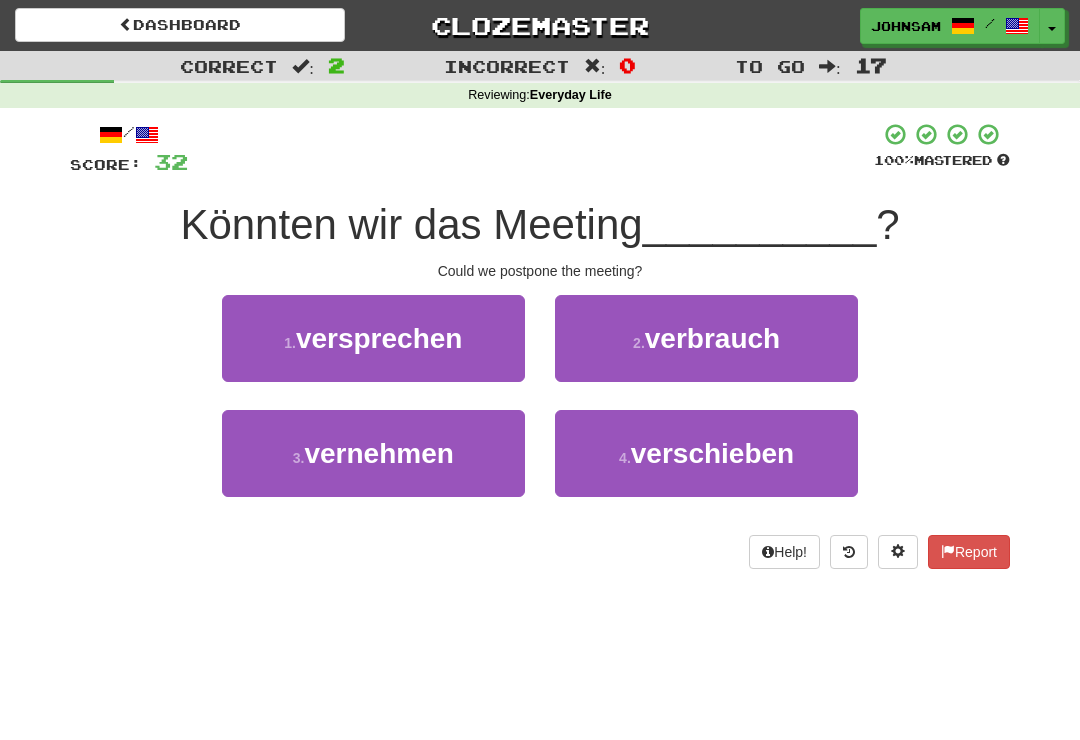 click on "4 .  verschieben" at bounding box center [706, 453] 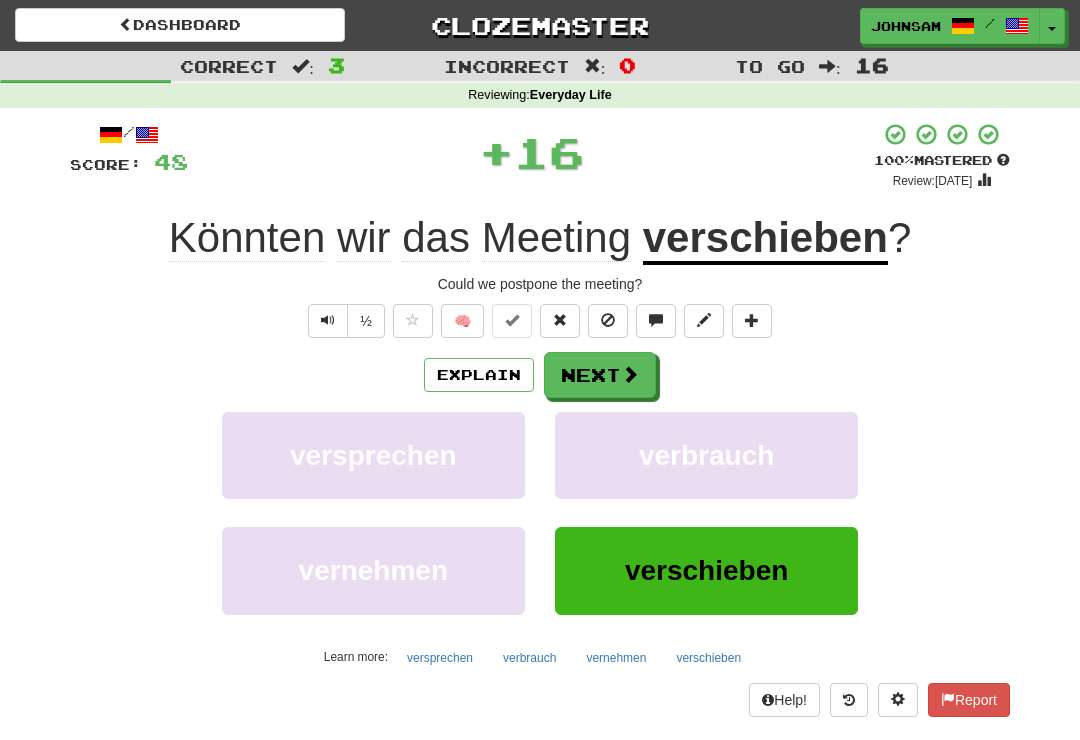 click on "Next" at bounding box center [600, 375] 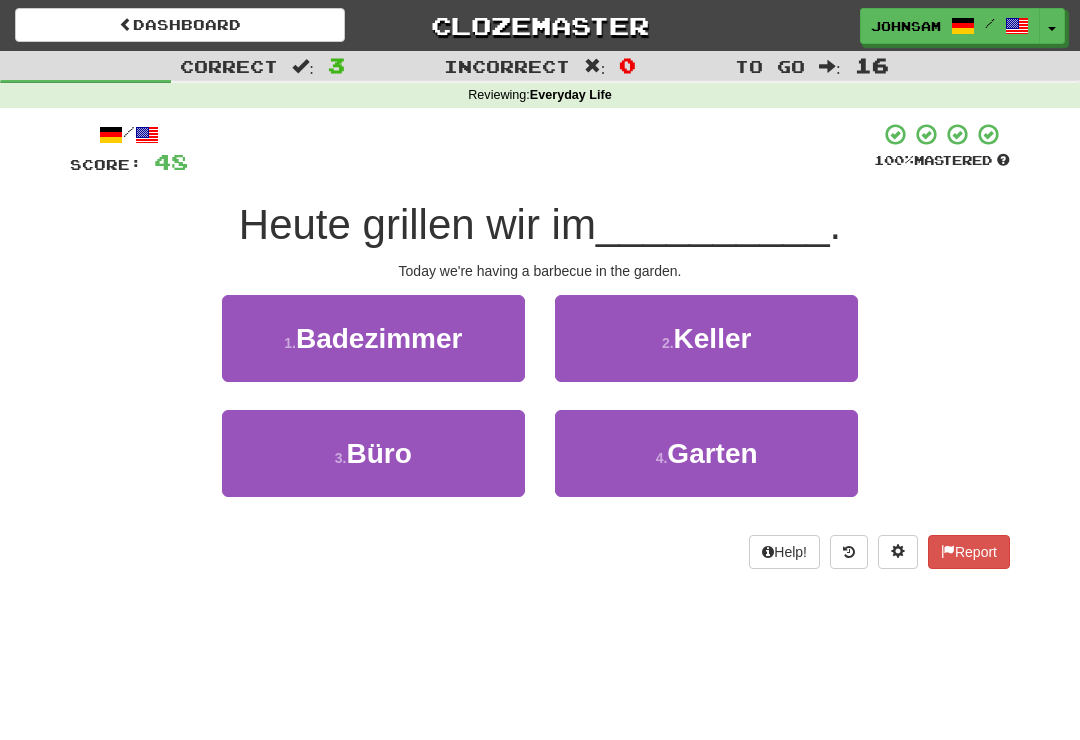 click on "4 .  Garten" at bounding box center [706, 453] 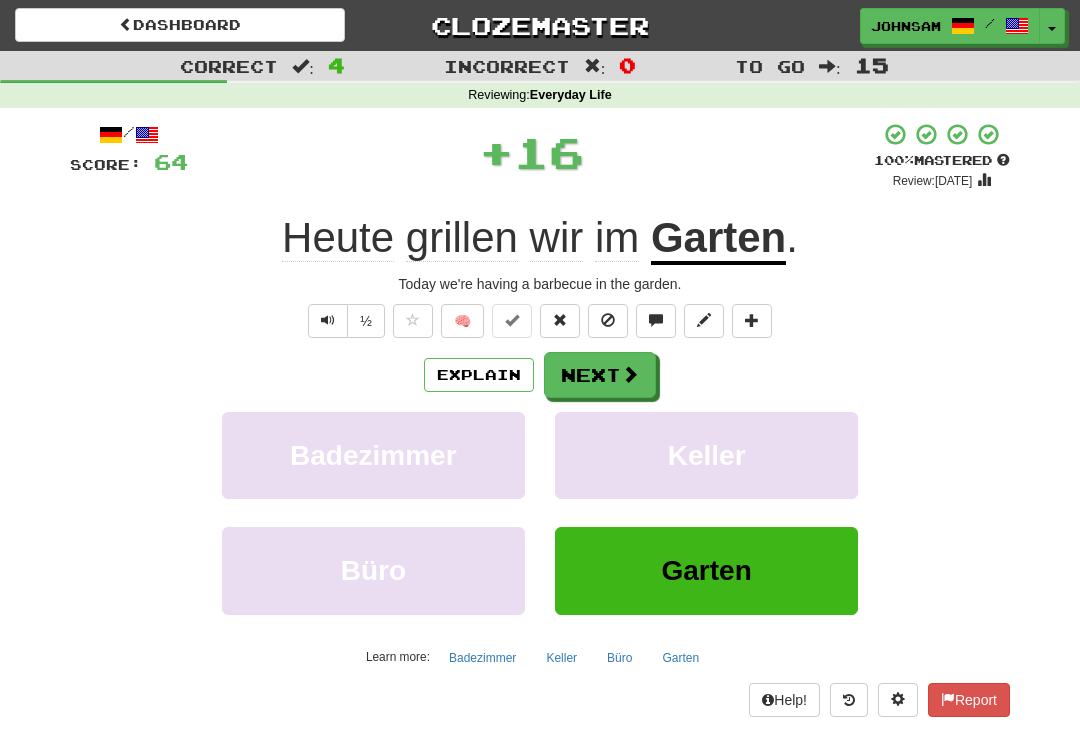 click at bounding box center (630, 374) 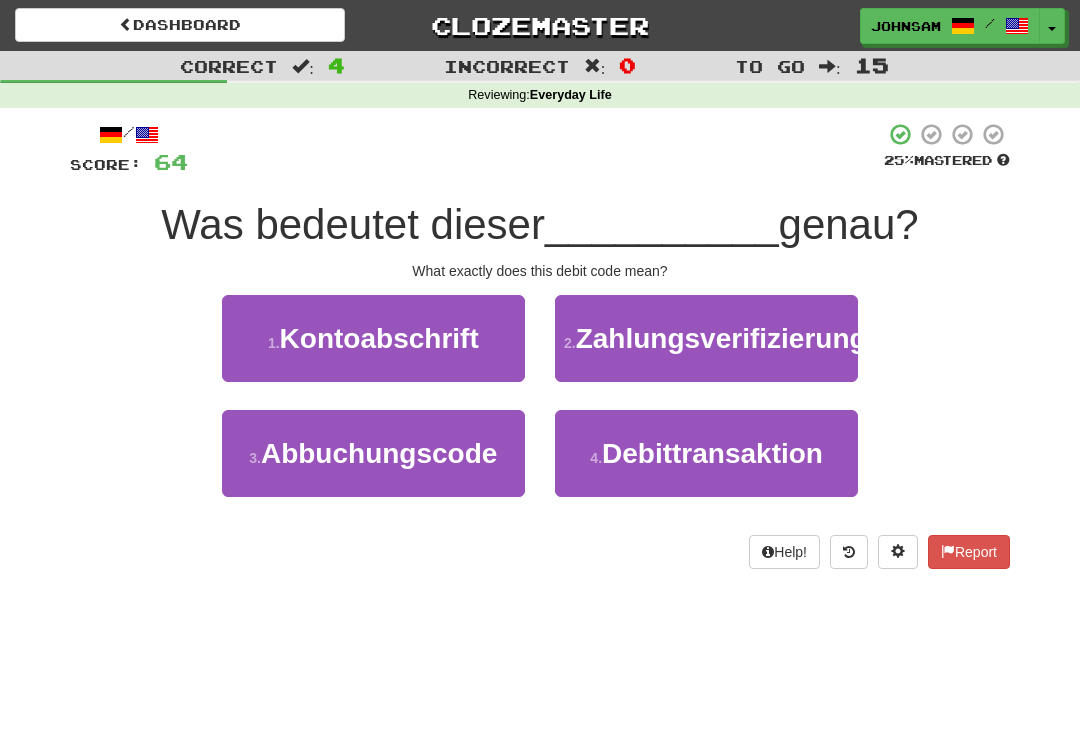click on "3 .  Abbuchungscode" at bounding box center (373, 453) 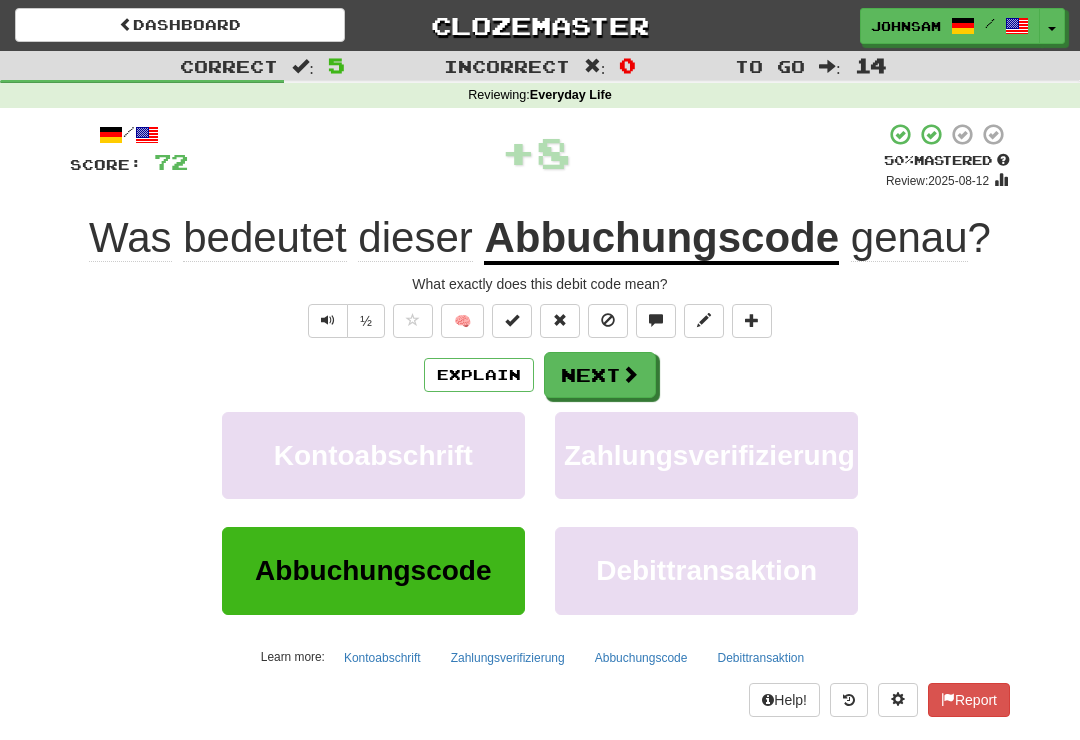 click on "Next" at bounding box center (600, 375) 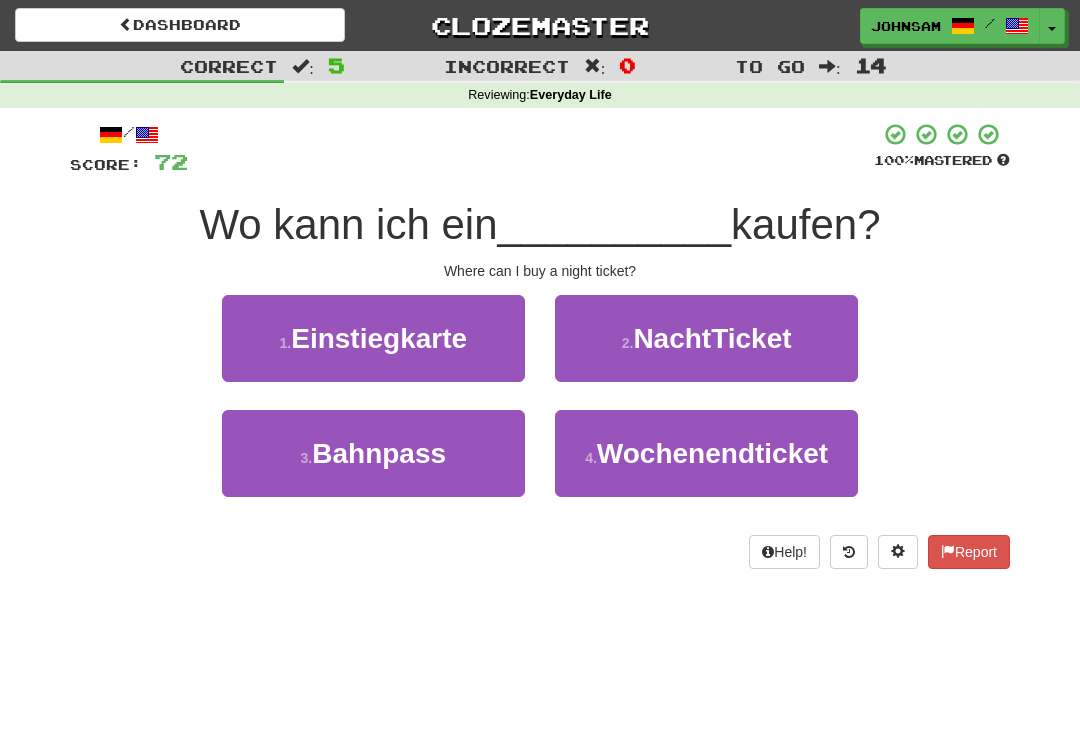 click on "NachtTicket" at bounding box center [712, 338] 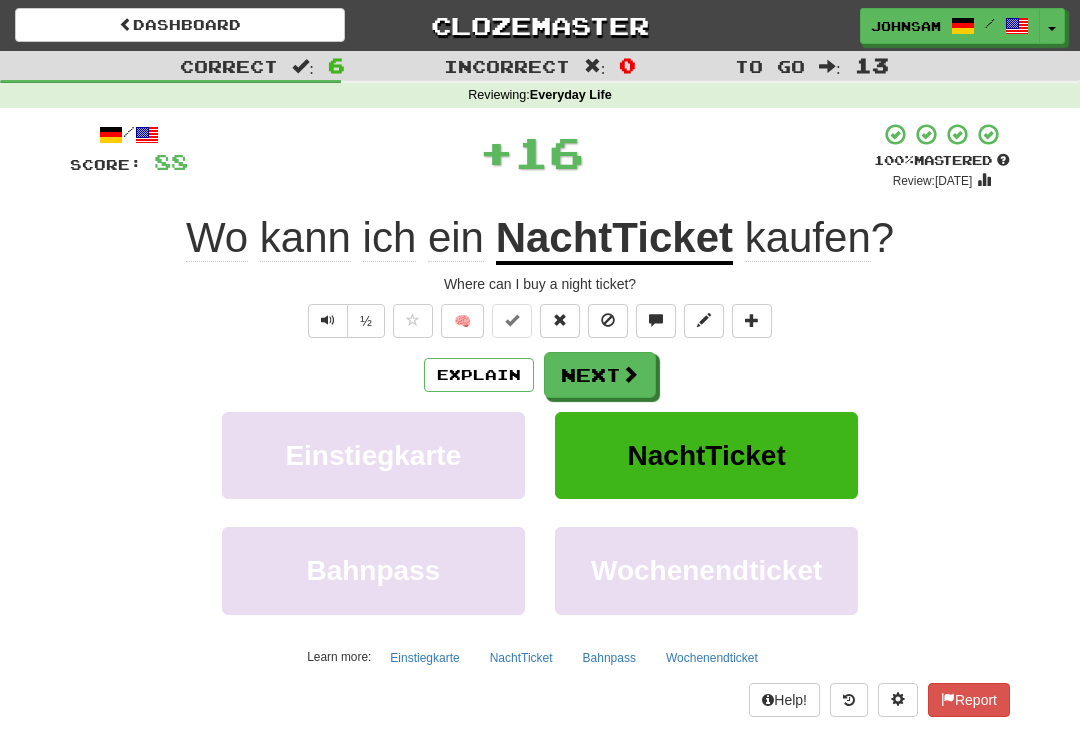 click on "Next" at bounding box center [600, 375] 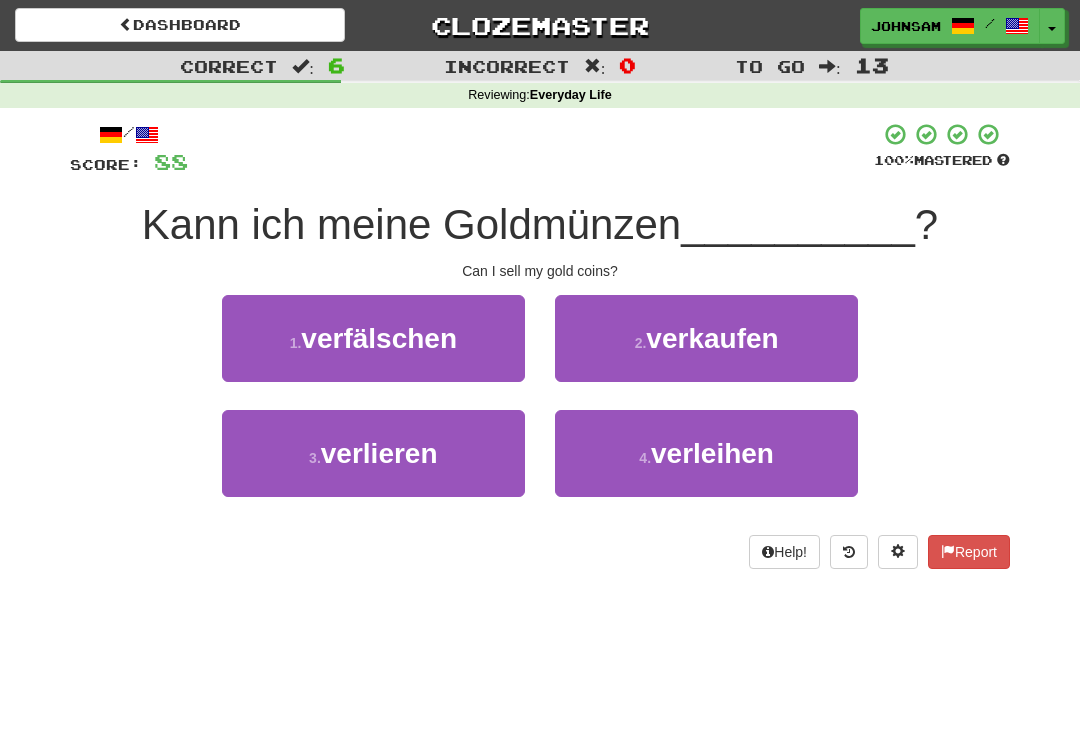 click on "verkaufen" at bounding box center [712, 338] 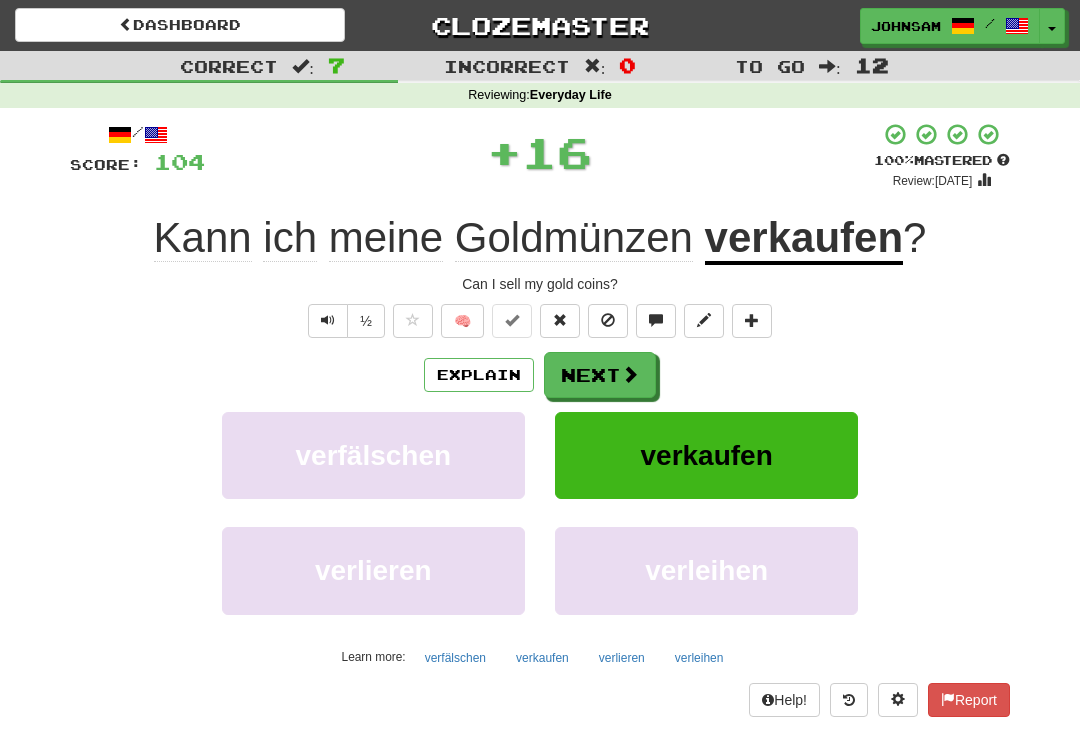 click on "Next" at bounding box center (600, 375) 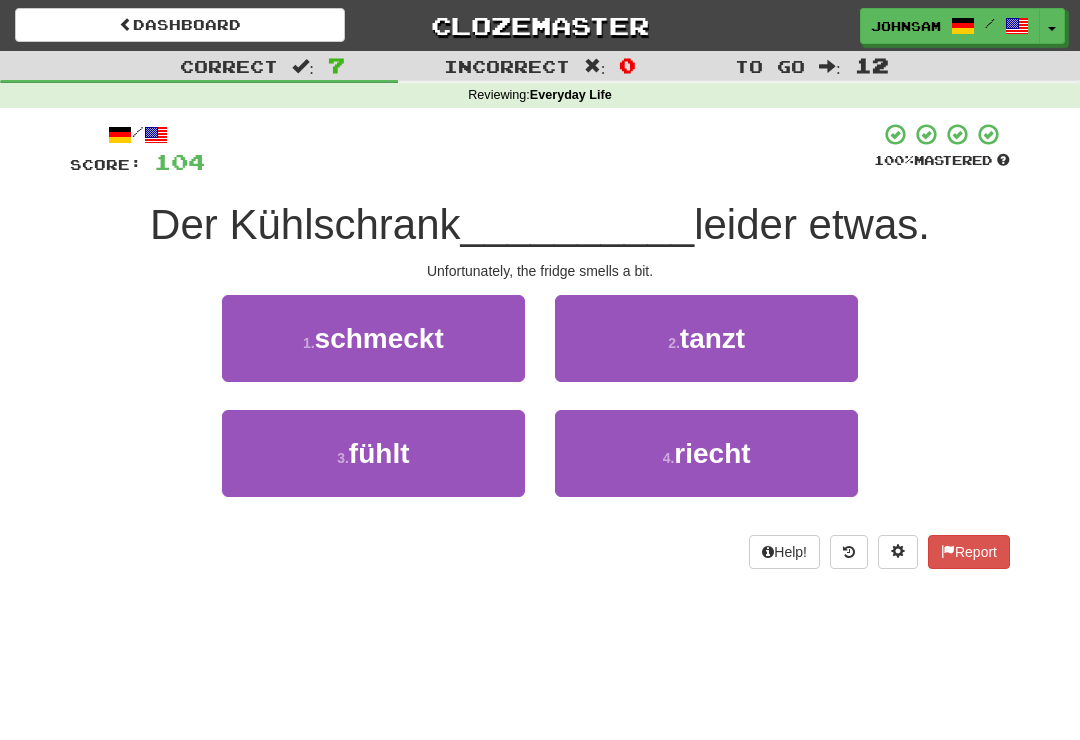 click on "4 .  riecht" at bounding box center [706, 453] 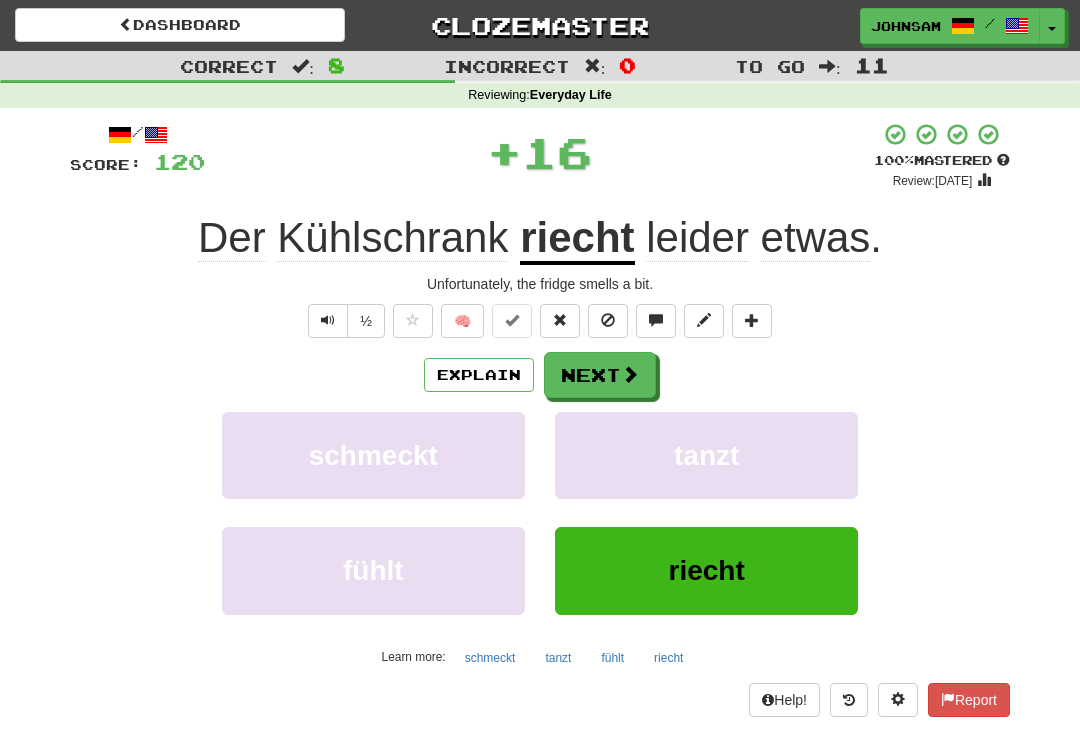 click on "Next" at bounding box center (600, 375) 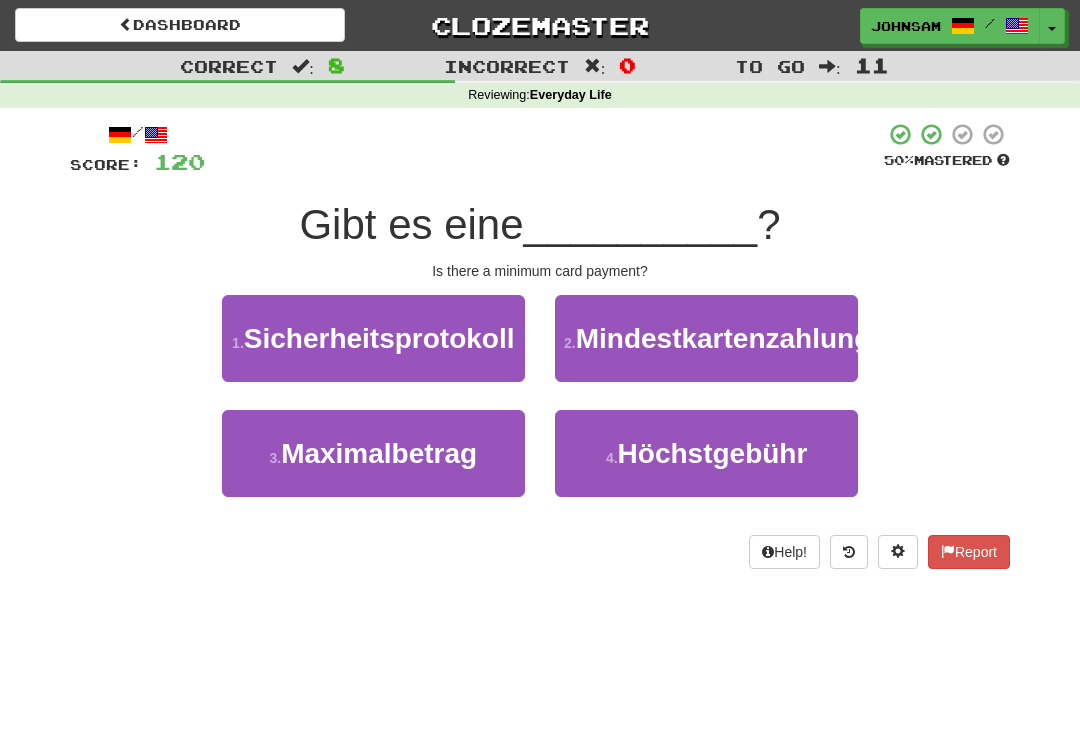 click on "Mindestkartenzahlung" at bounding box center [724, 338] 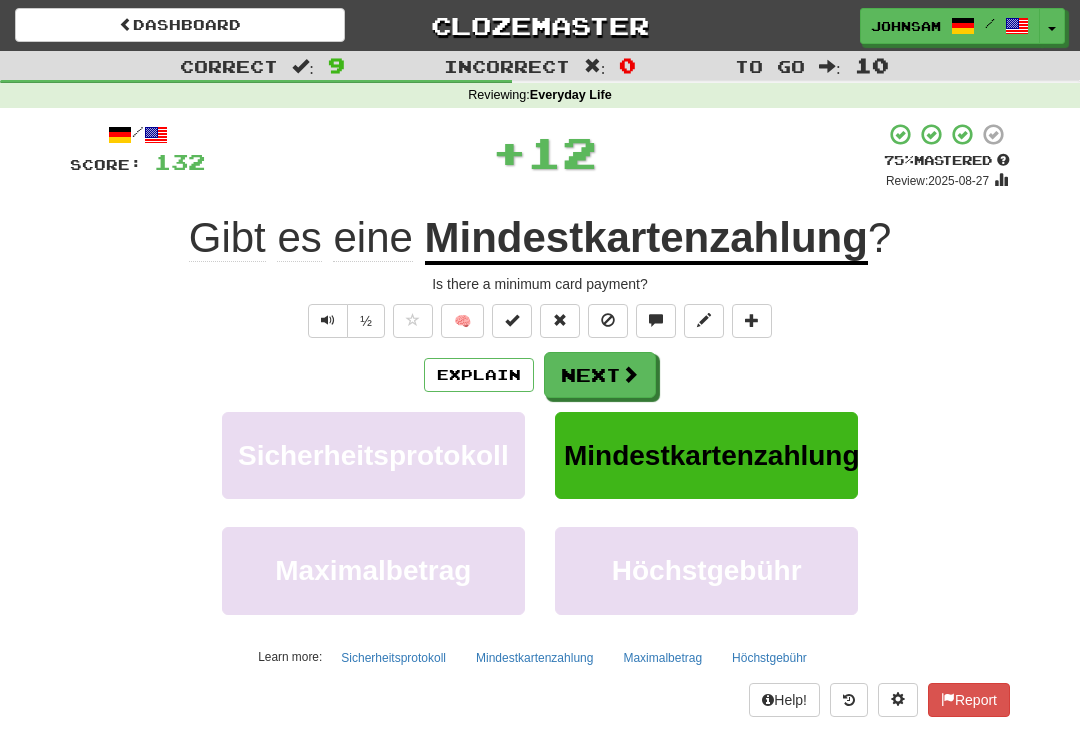 click on "Next" at bounding box center [600, 375] 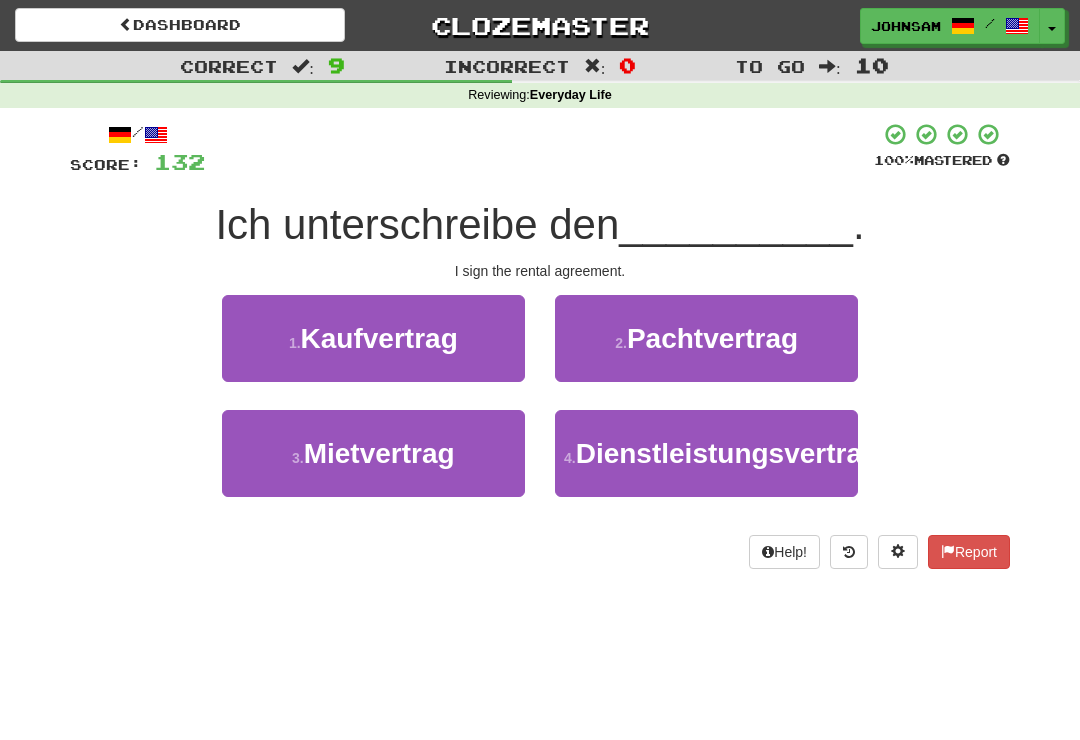 click on "3 .  Mietvertrag" at bounding box center [373, 453] 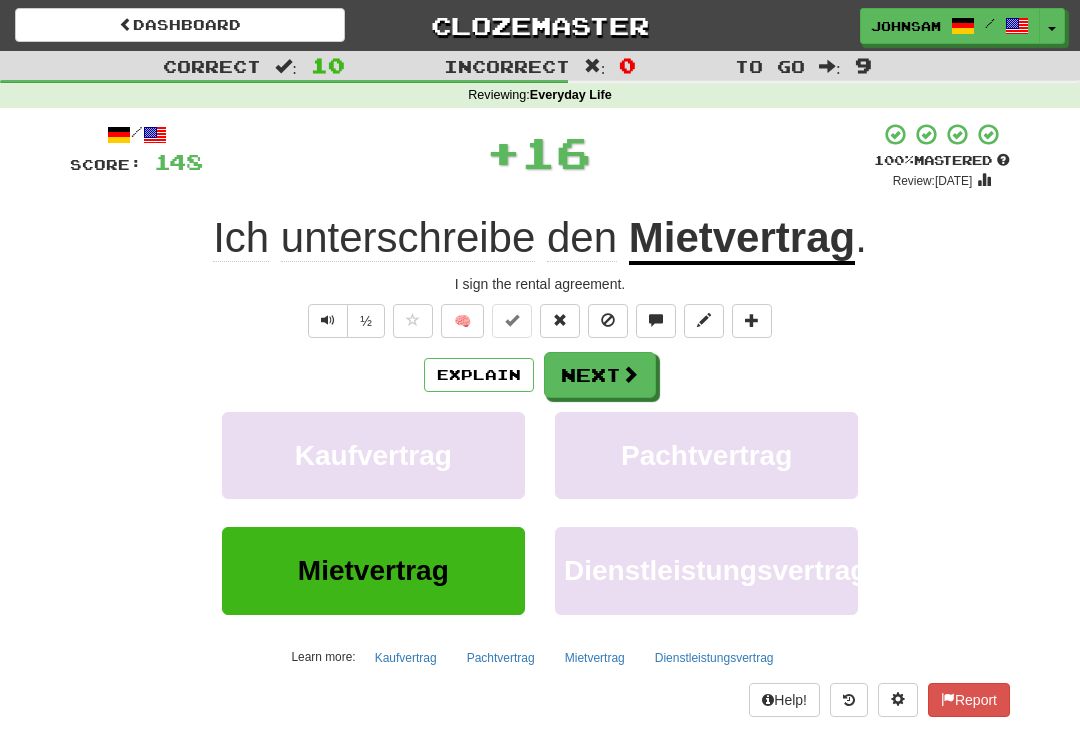 click on "Next" at bounding box center (600, 375) 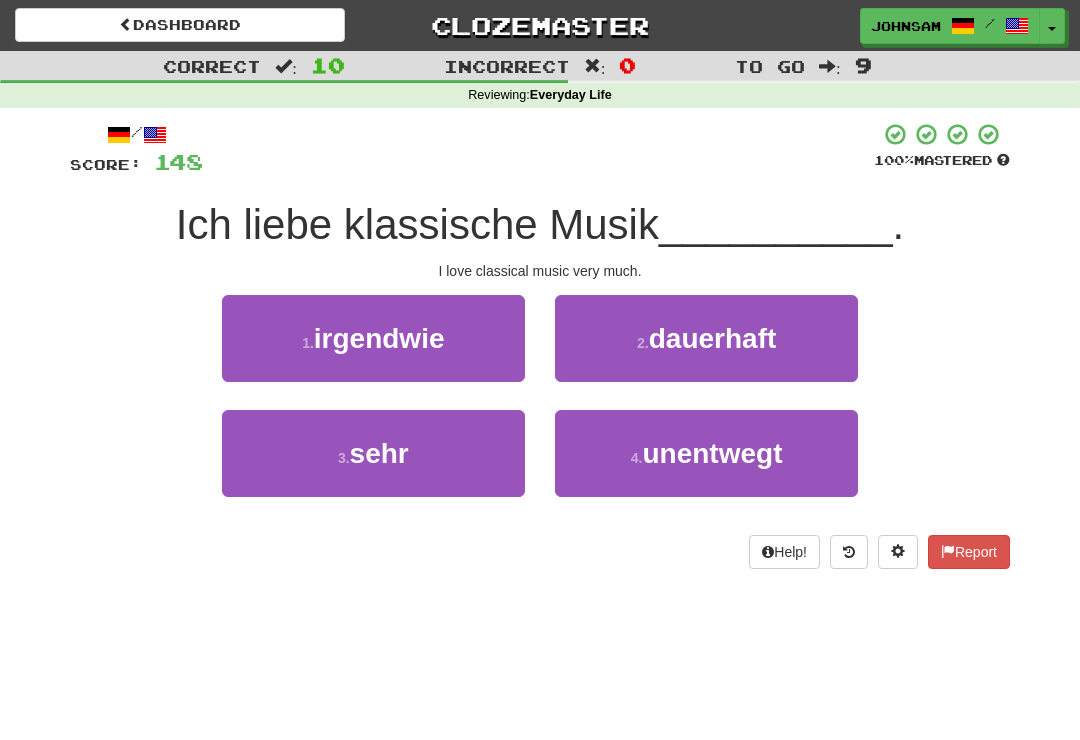 click on "3 .  sehr" at bounding box center (373, 453) 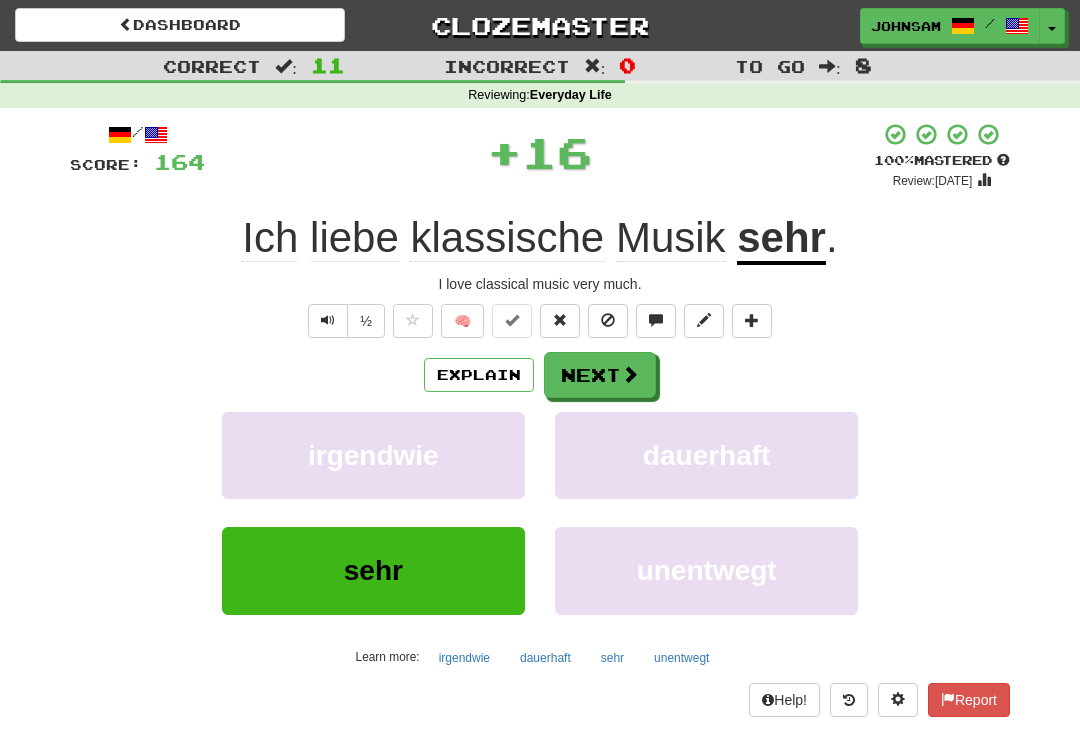 click on "Next" at bounding box center [600, 375] 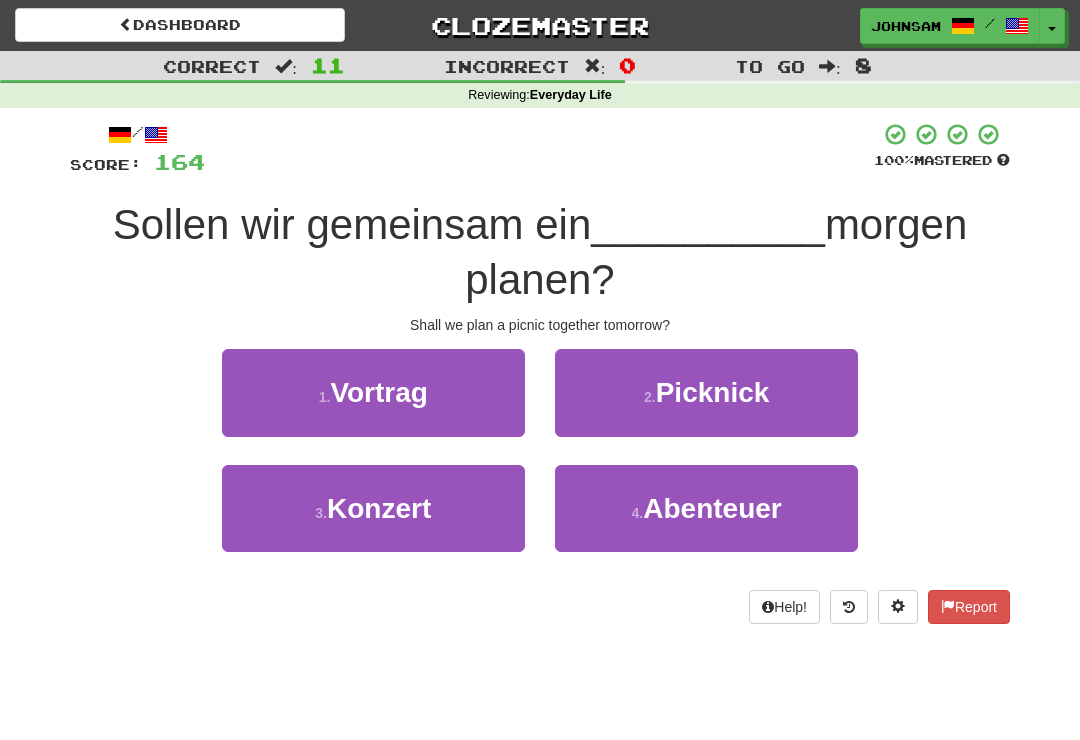 click on "Picknick" at bounding box center (713, 392) 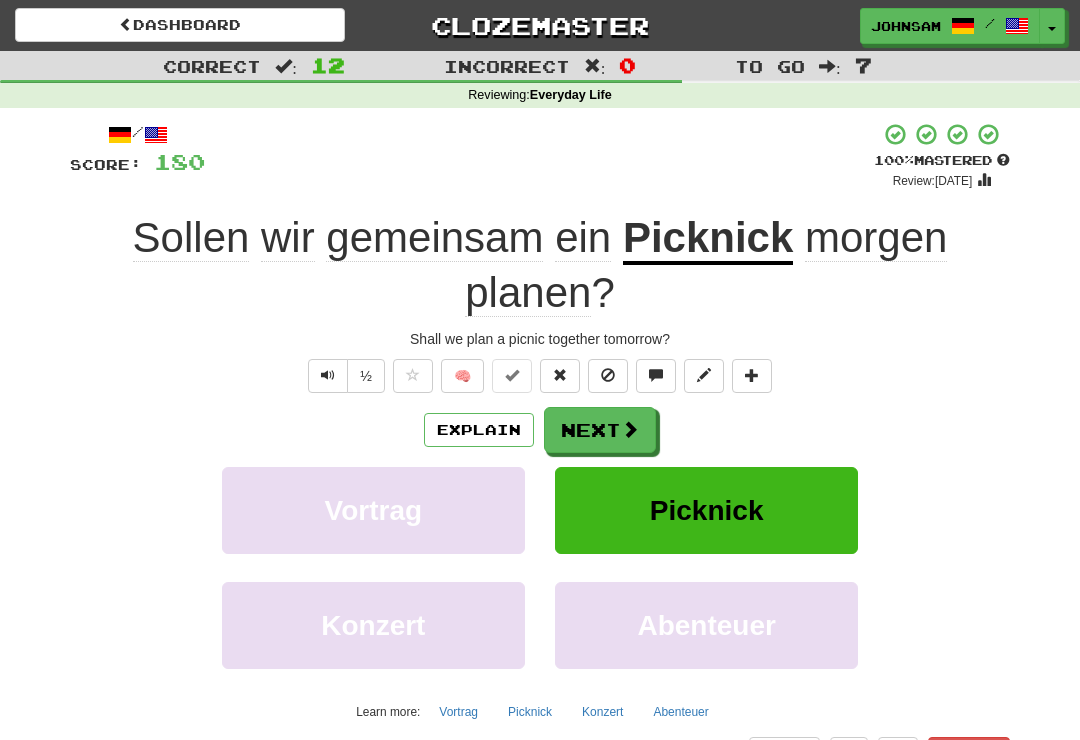 click at bounding box center (630, 429) 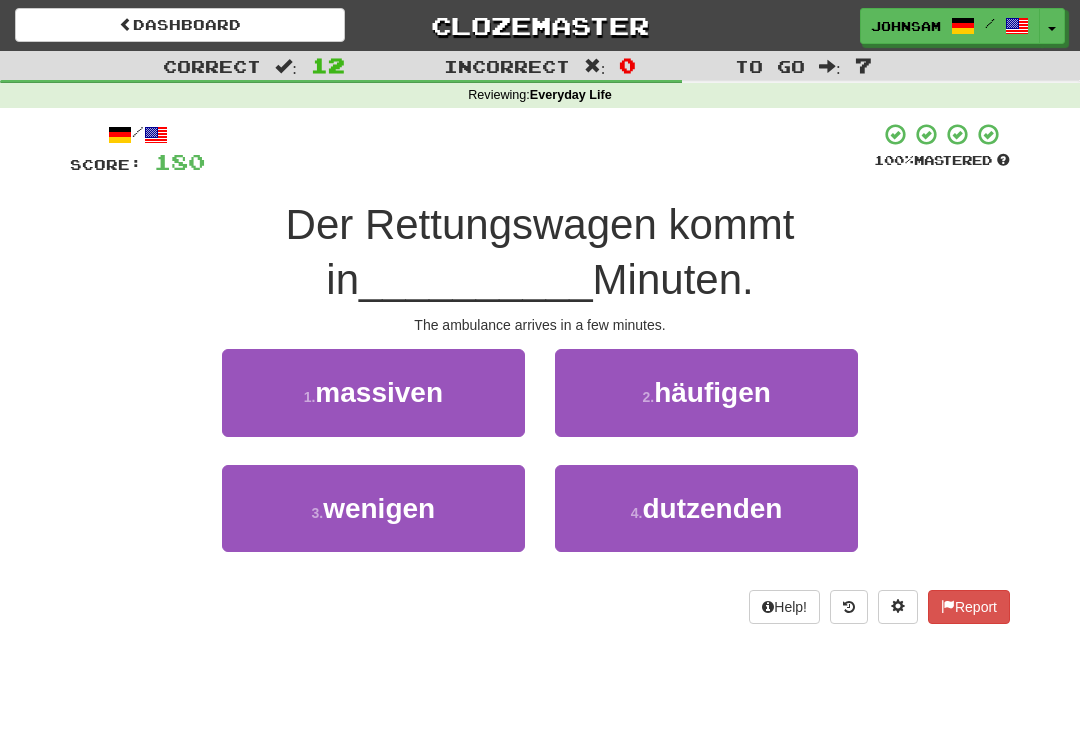 click on "3 .  wenigen" at bounding box center (373, 508) 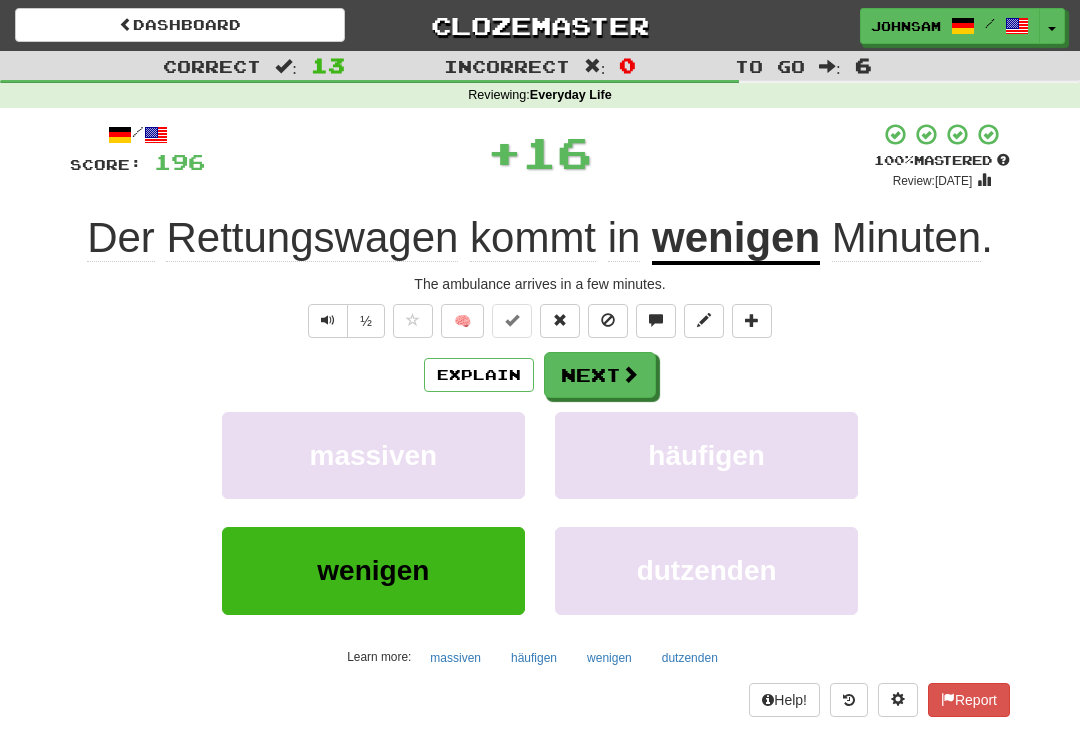 click at bounding box center [630, 374] 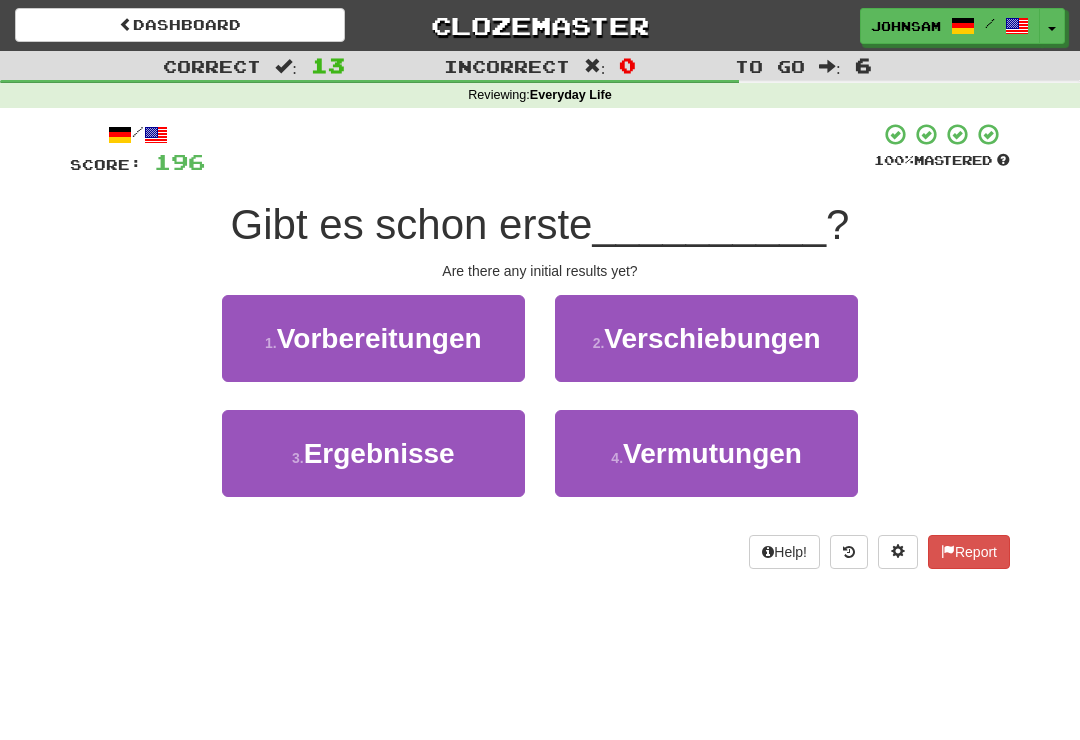 click on "3 .  Ergebnisse" at bounding box center [373, 453] 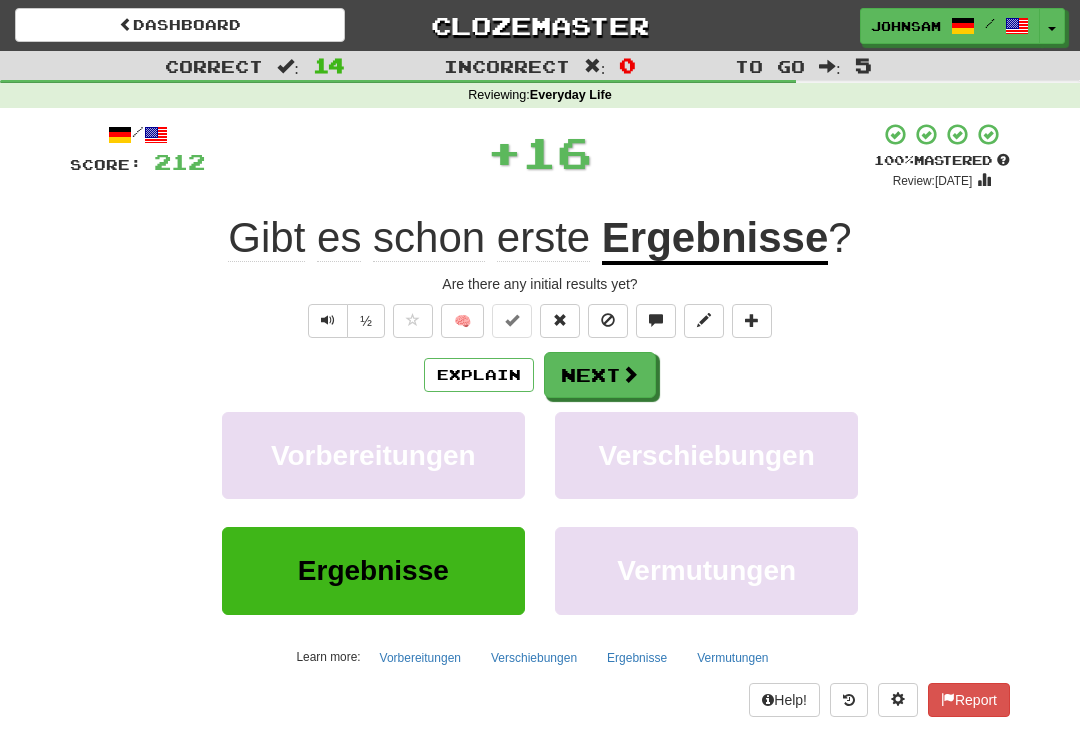 click on "Next" at bounding box center (600, 375) 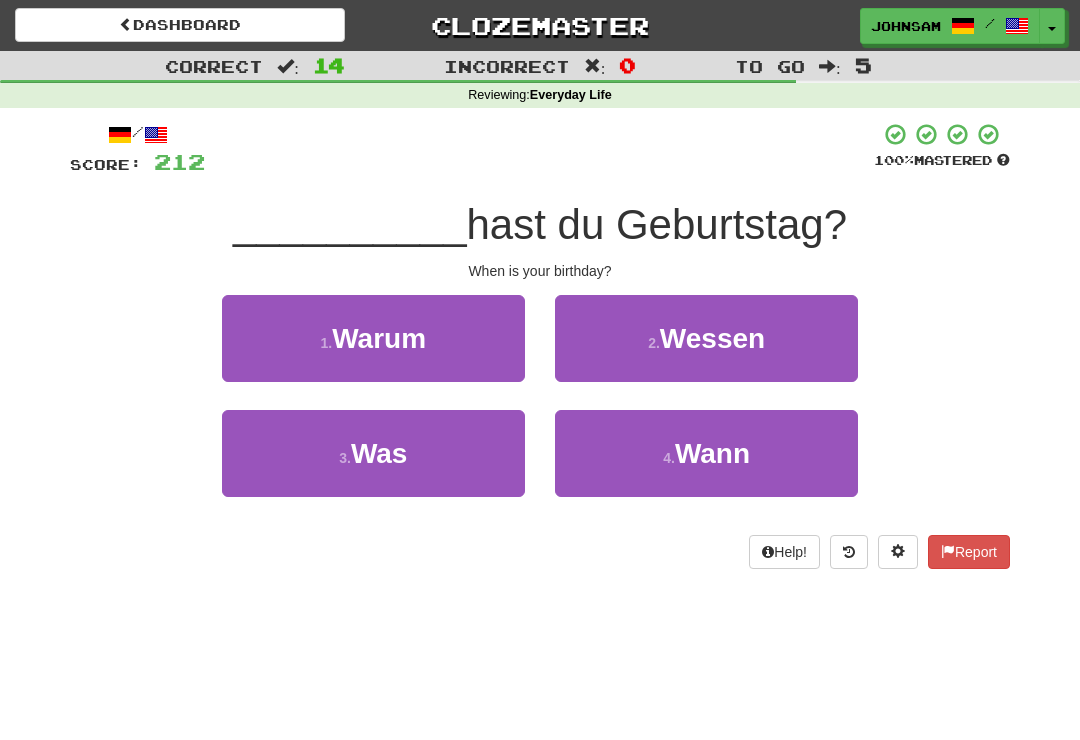 click on "4 .  Wann" at bounding box center [706, 453] 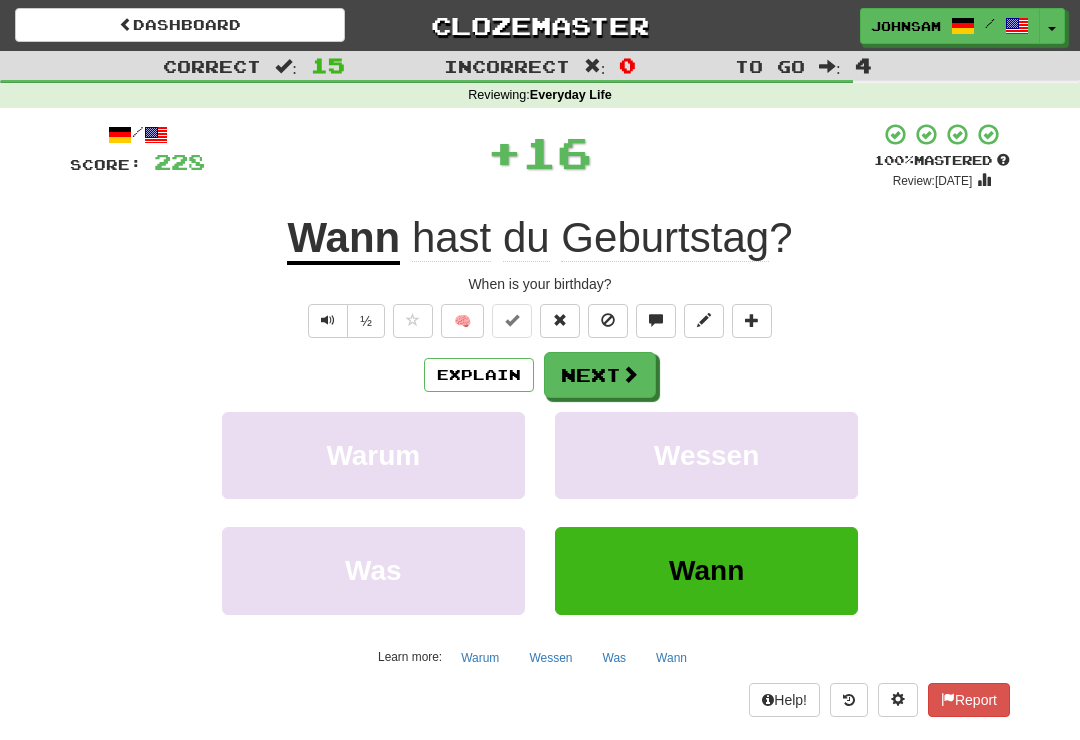 click on "Next" at bounding box center (600, 375) 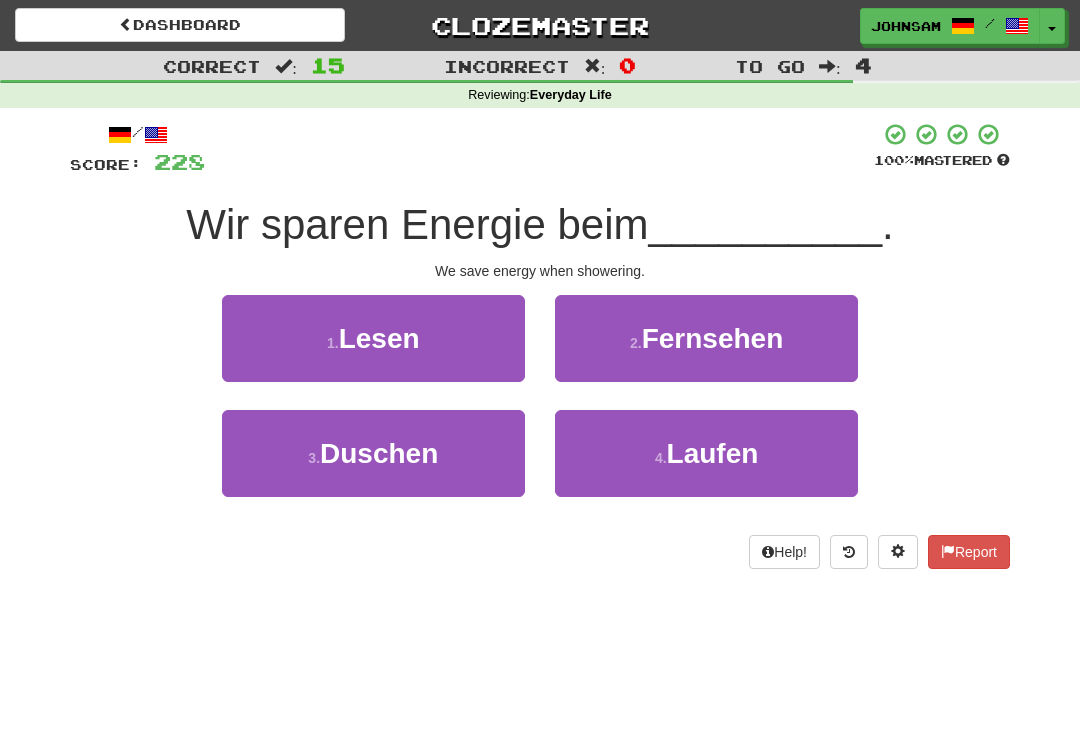 click on "3 .  Duschen" at bounding box center [373, 453] 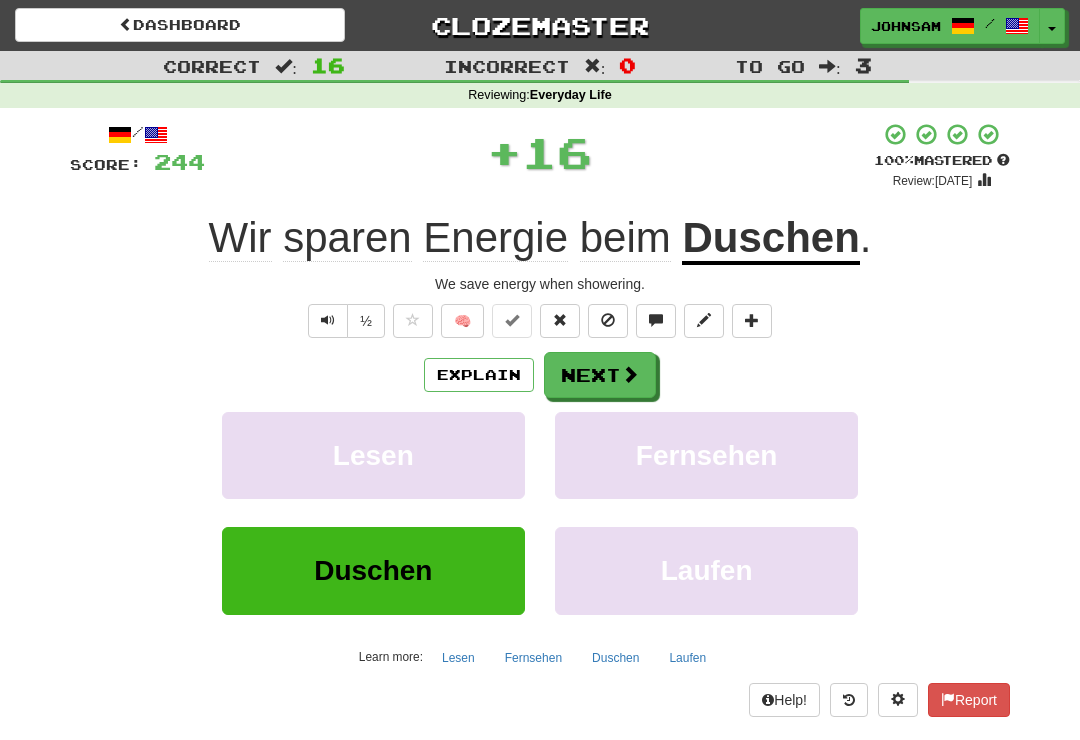 click on "Next" at bounding box center (600, 375) 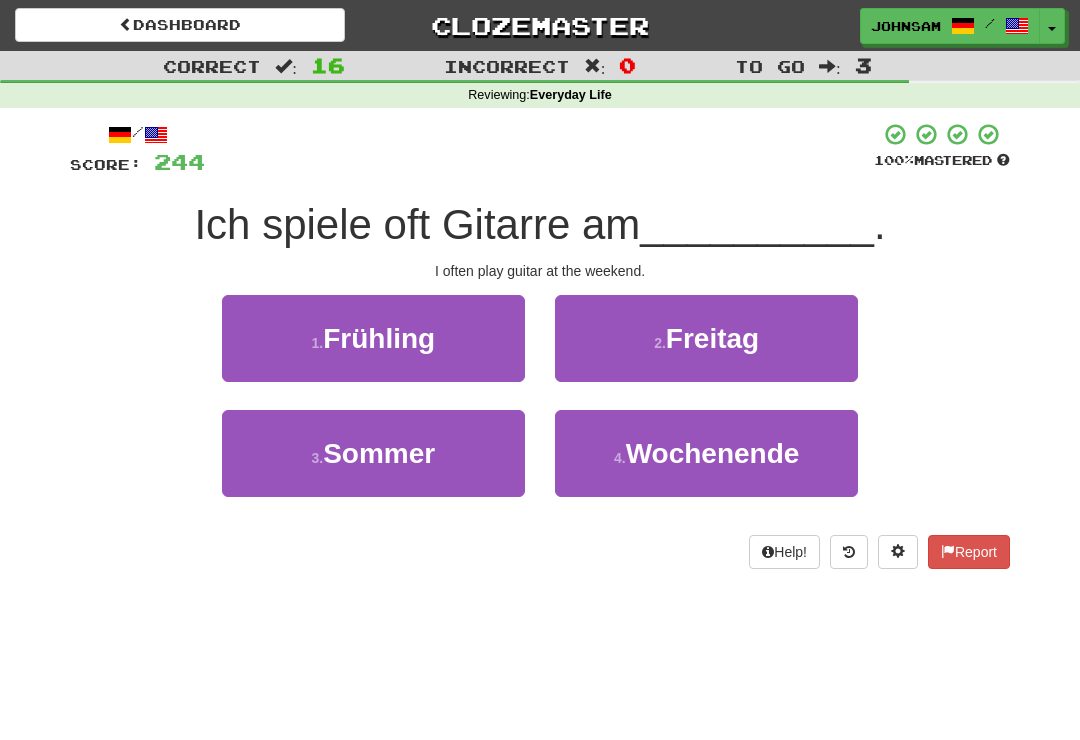 click on "Wochenende" at bounding box center (713, 453) 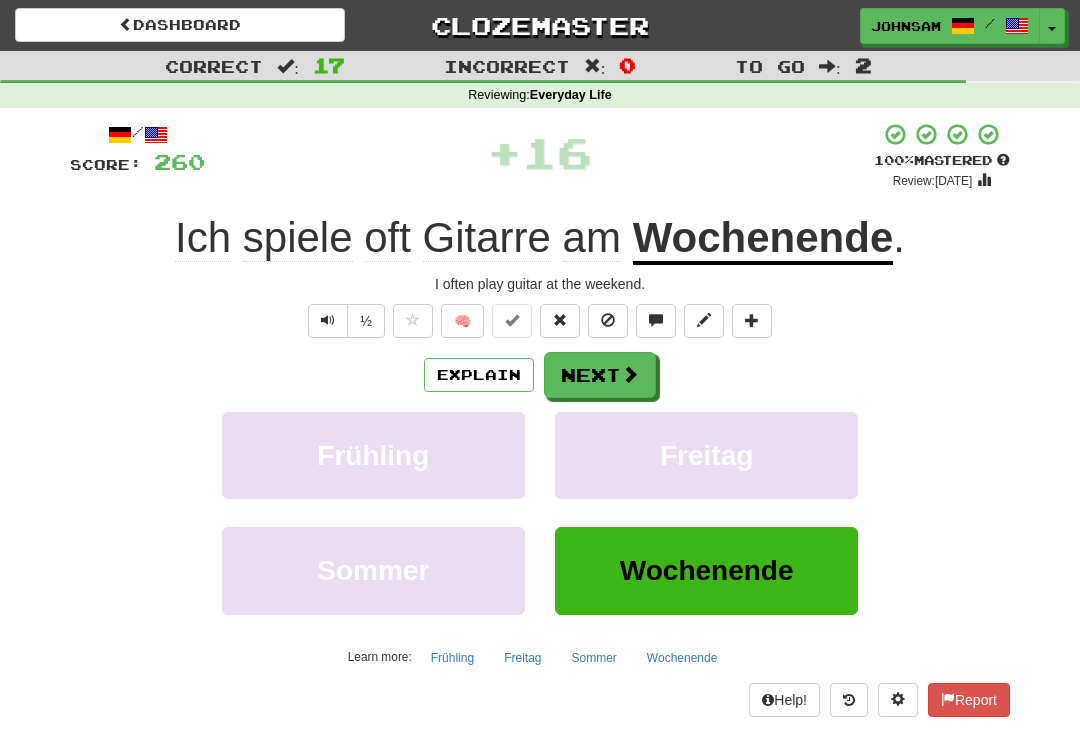 click on "Next" at bounding box center [600, 375] 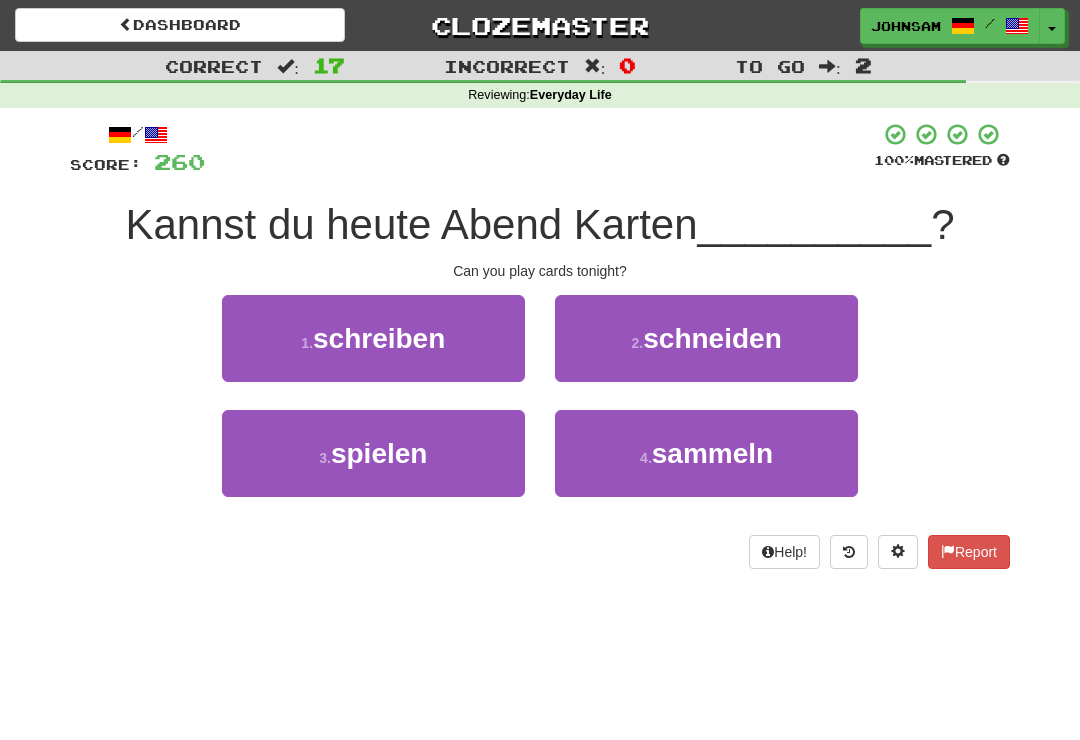 click on "3 .  spielen" at bounding box center (373, 453) 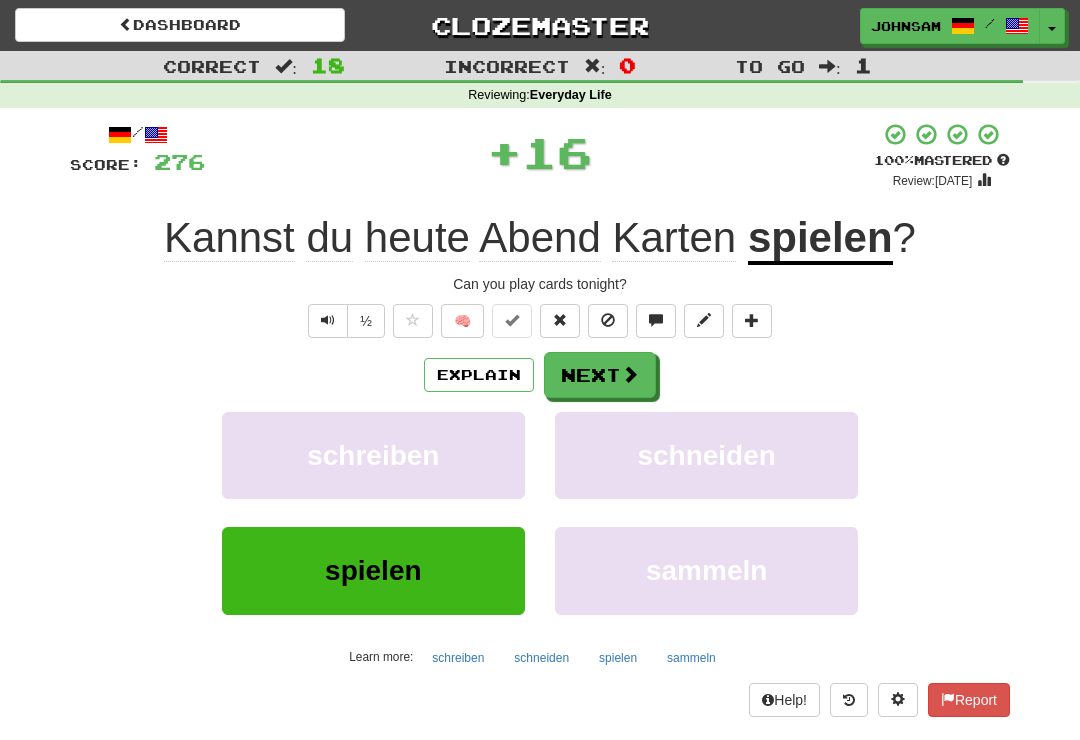 click at bounding box center (630, 374) 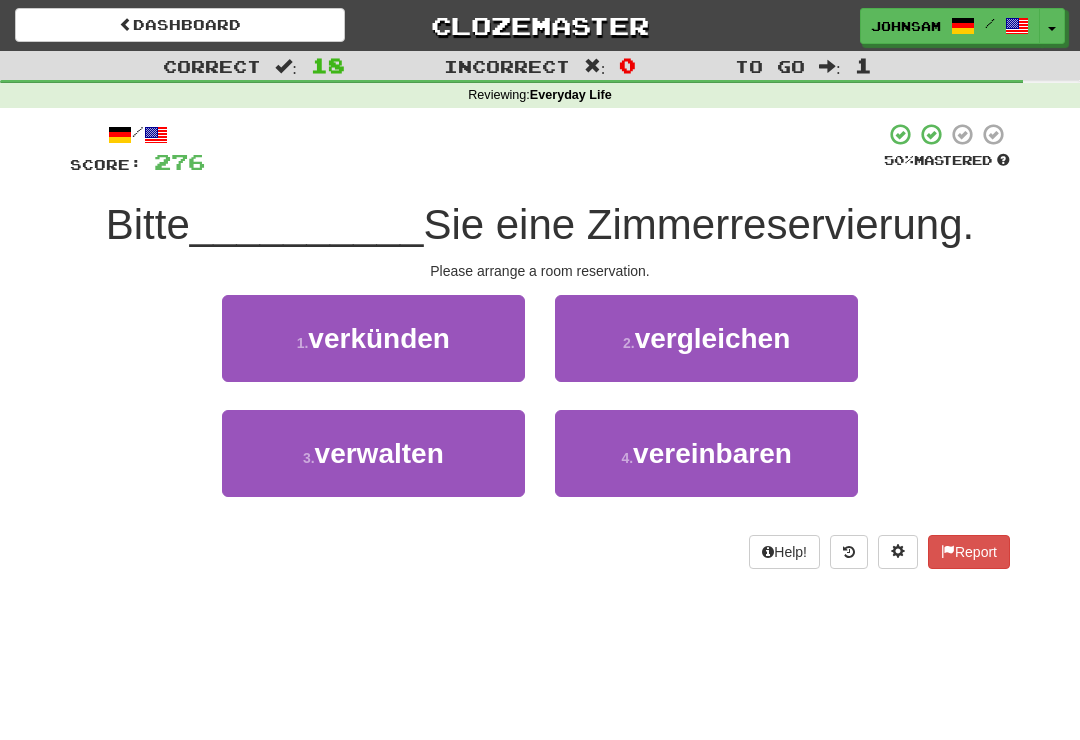 click on "vereinbaren" at bounding box center [712, 453] 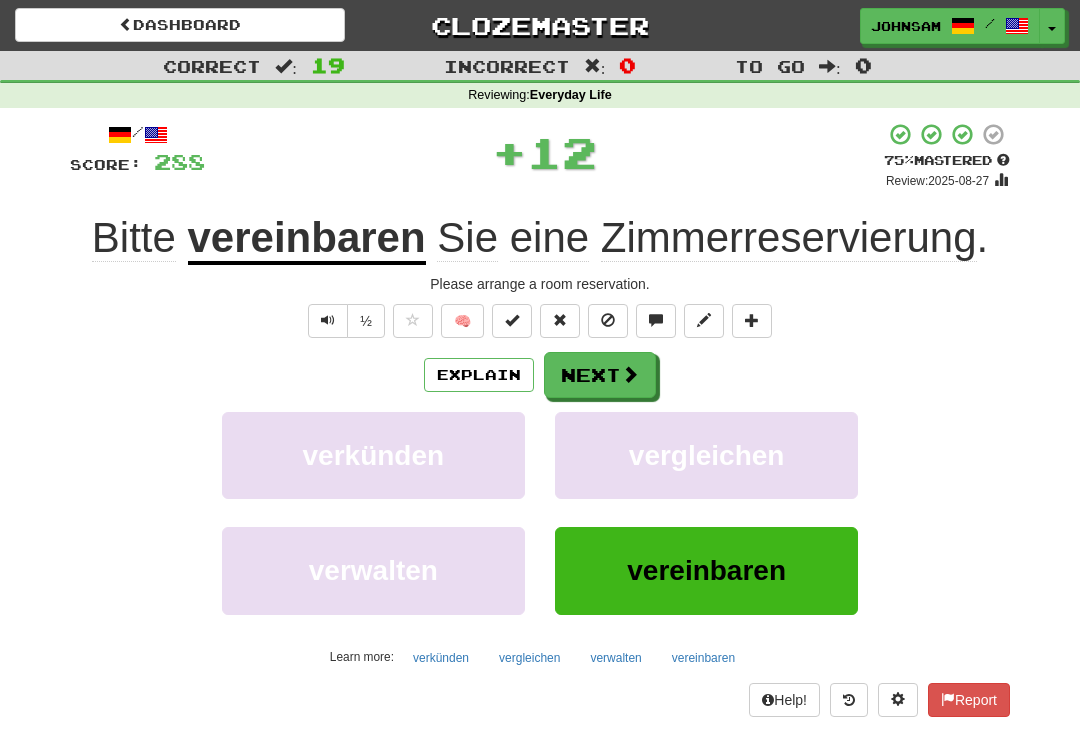 click on "Next" at bounding box center (600, 375) 